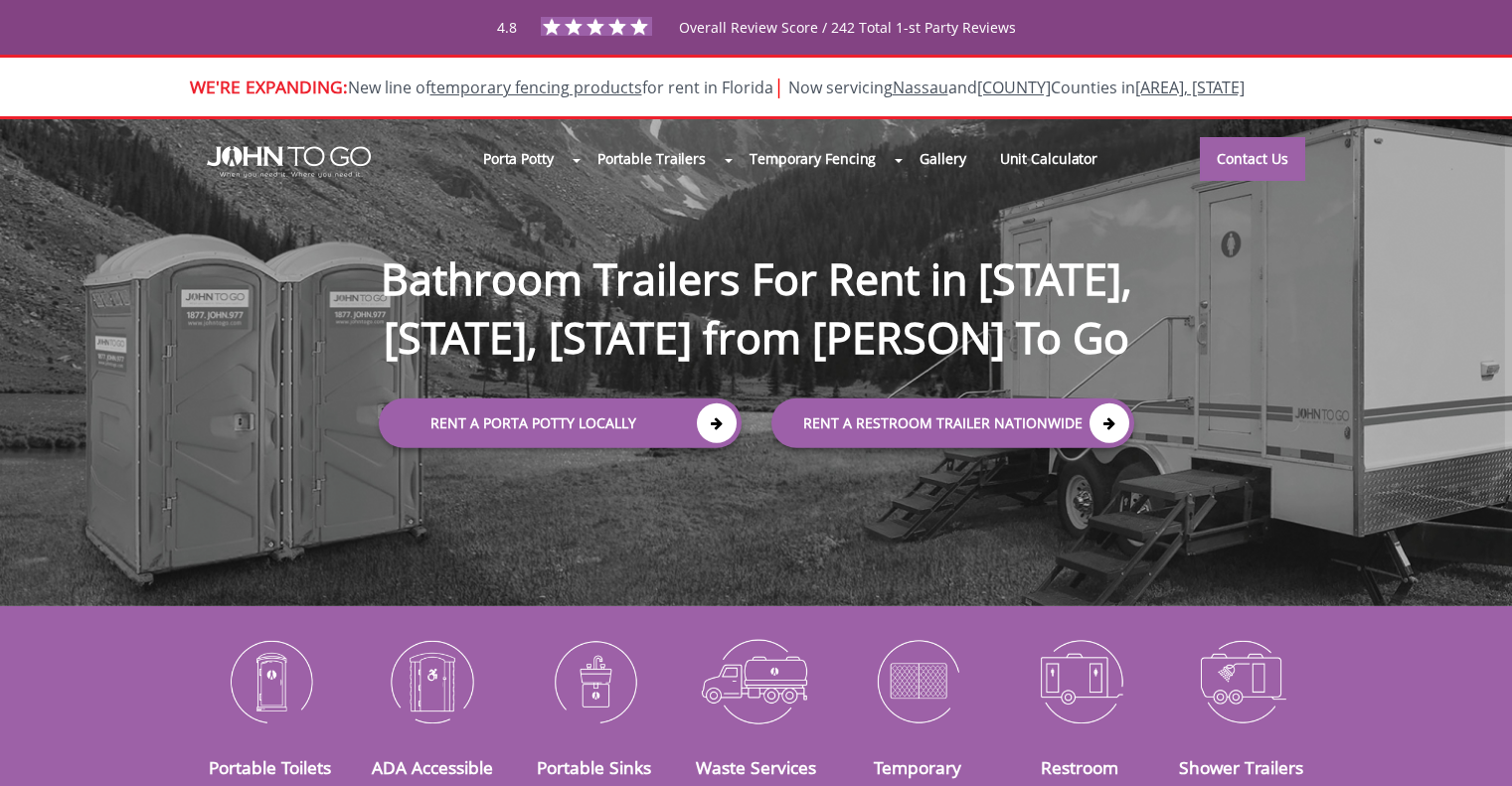 scroll, scrollTop: 0, scrollLeft: 0, axis: both 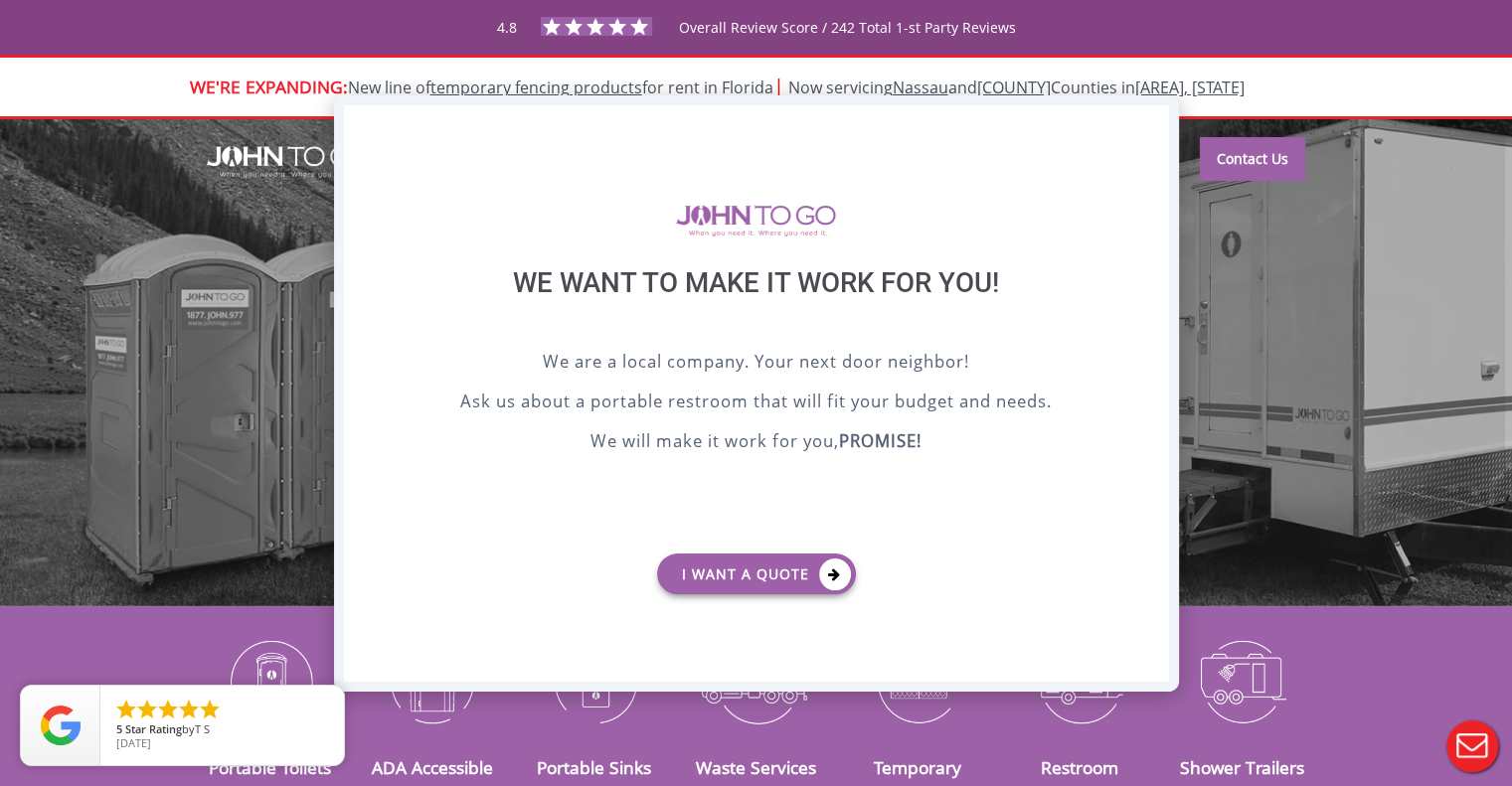 click on "X" at bounding box center [1152, 122] 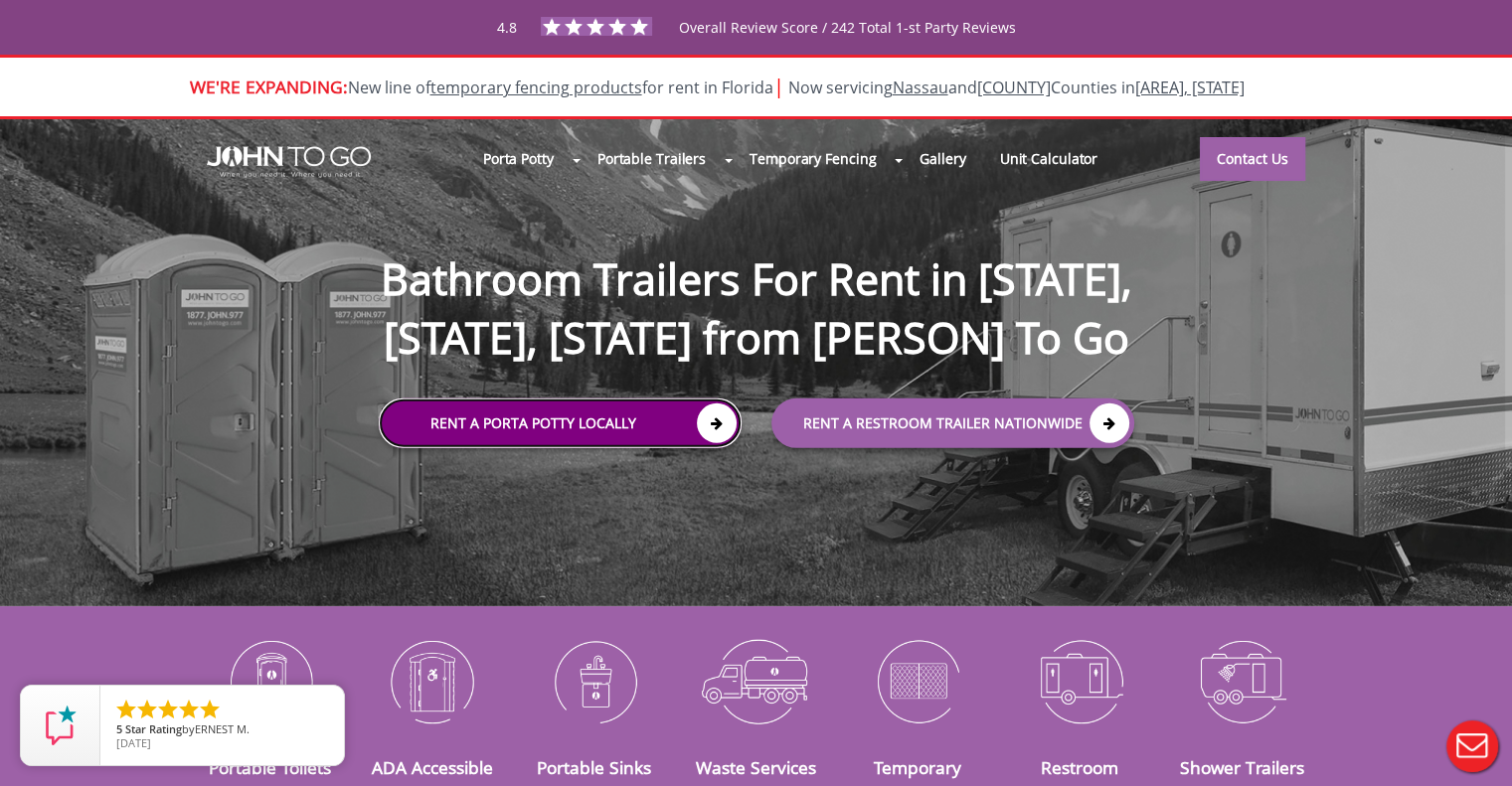 click on "Rent a Porta Potty Locally" at bounding box center (560, 422) 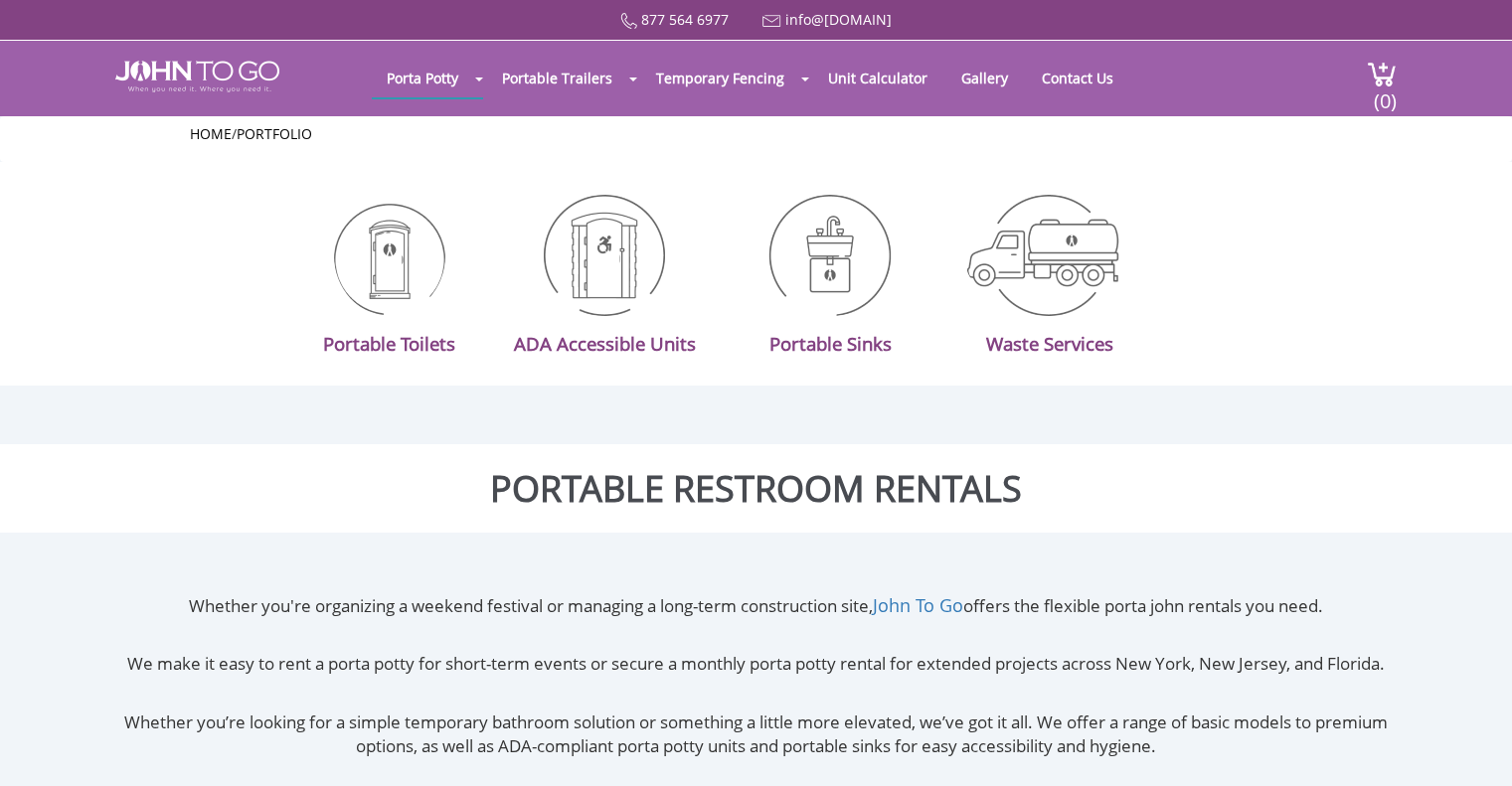 scroll, scrollTop: 0, scrollLeft: 0, axis: both 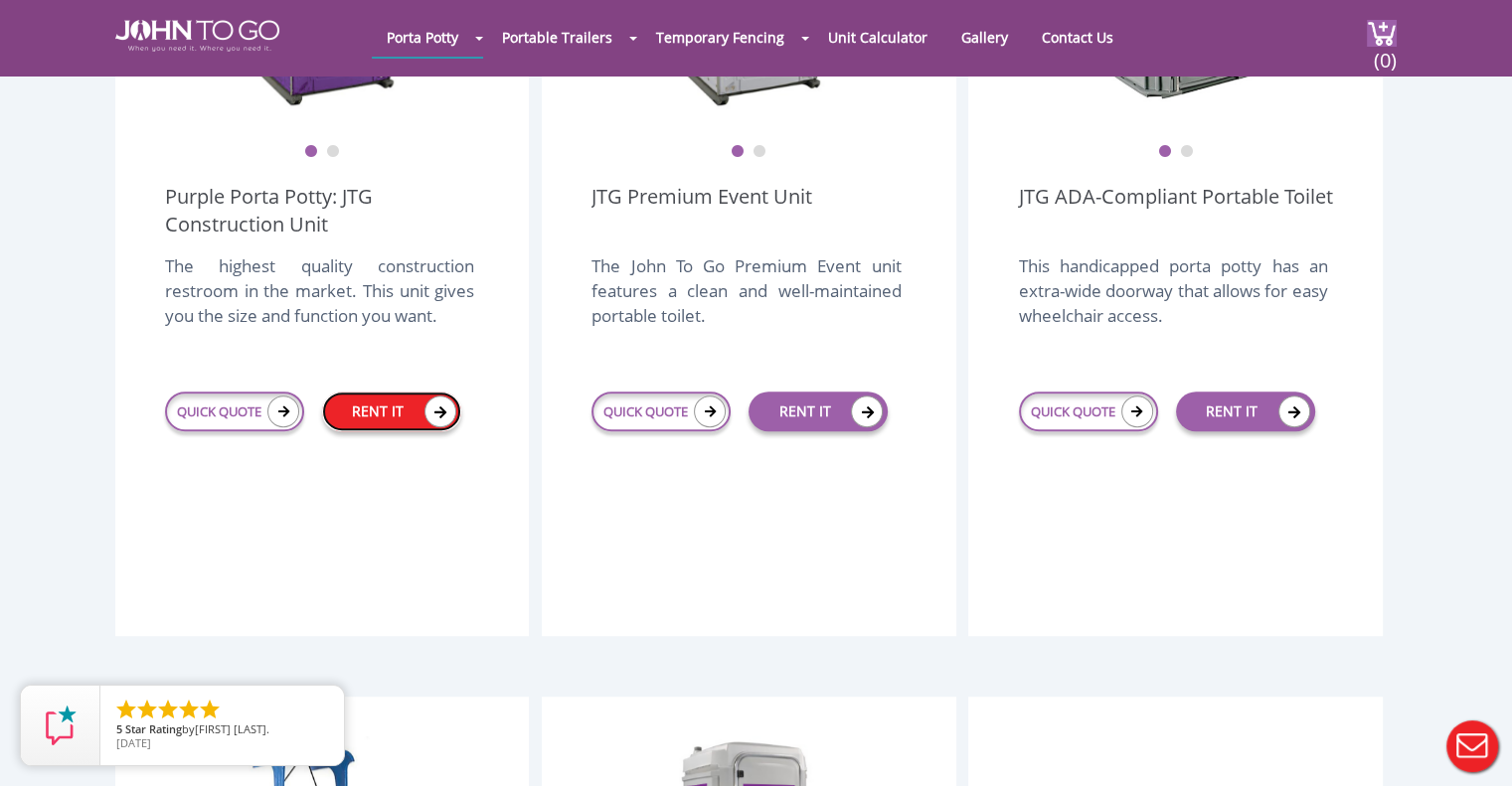 click on "RENT IT" at bounding box center (392, 411) 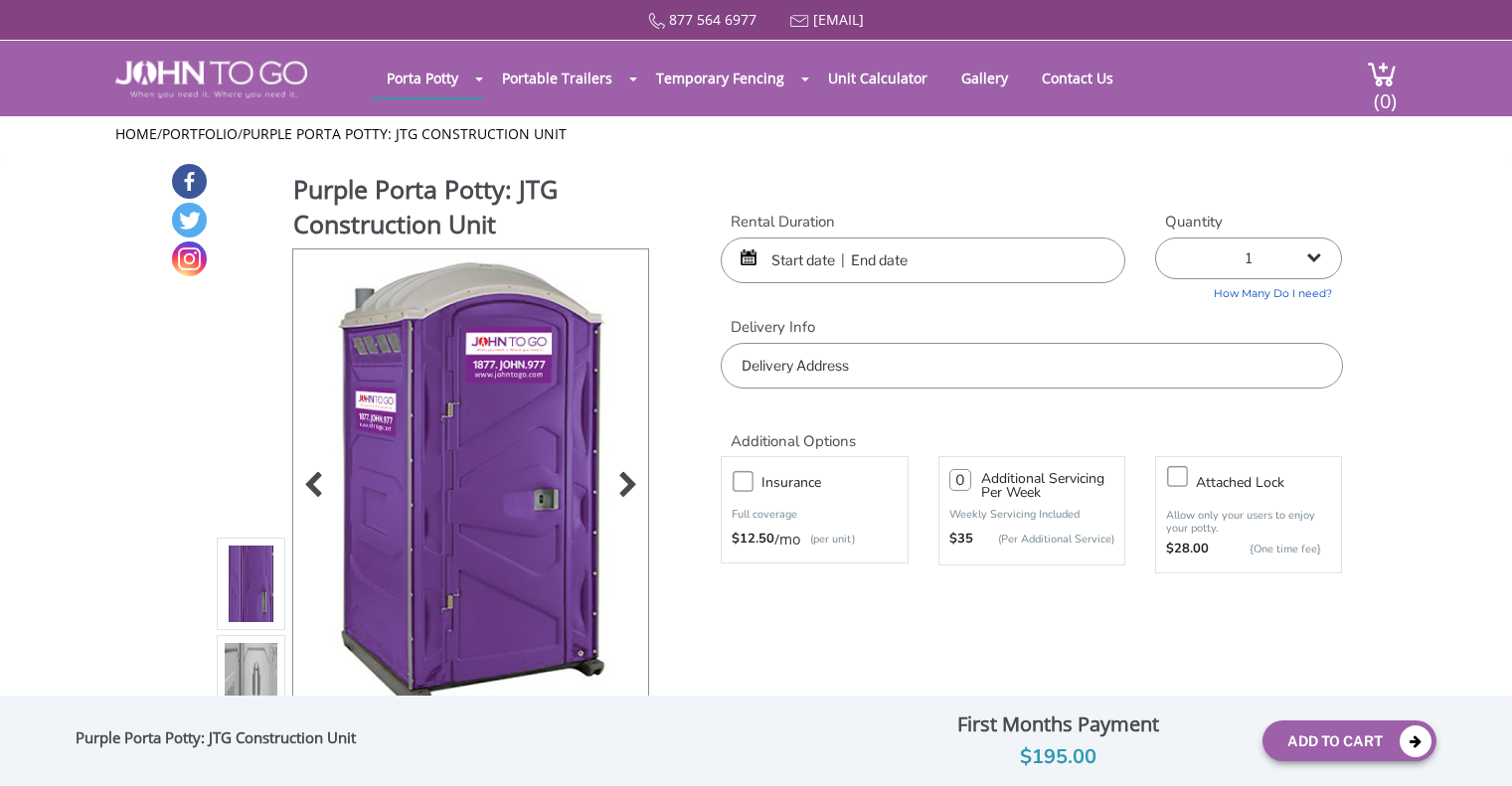 scroll, scrollTop: 0, scrollLeft: 0, axis: both 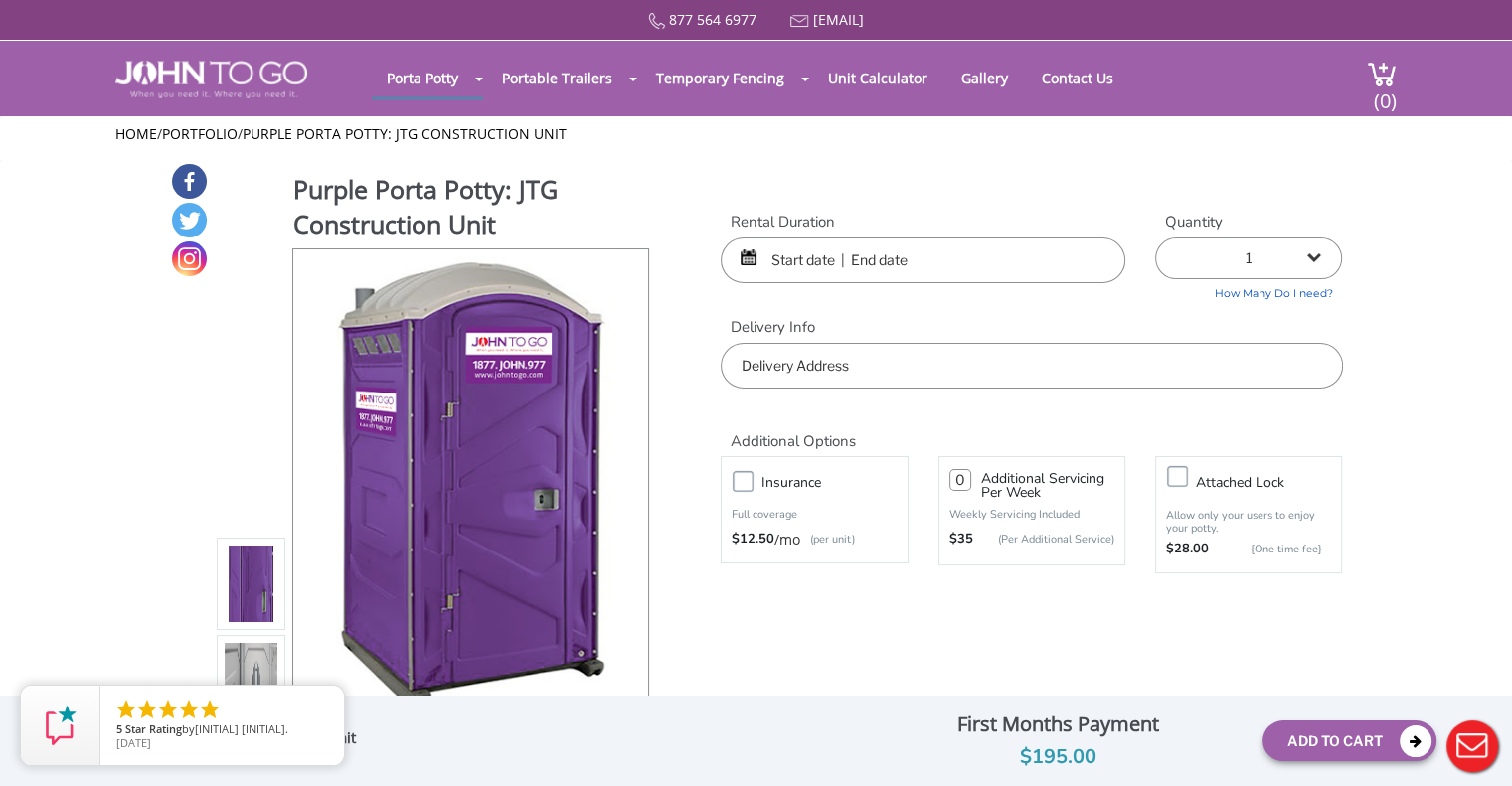 click at bounding box center (923, 260) 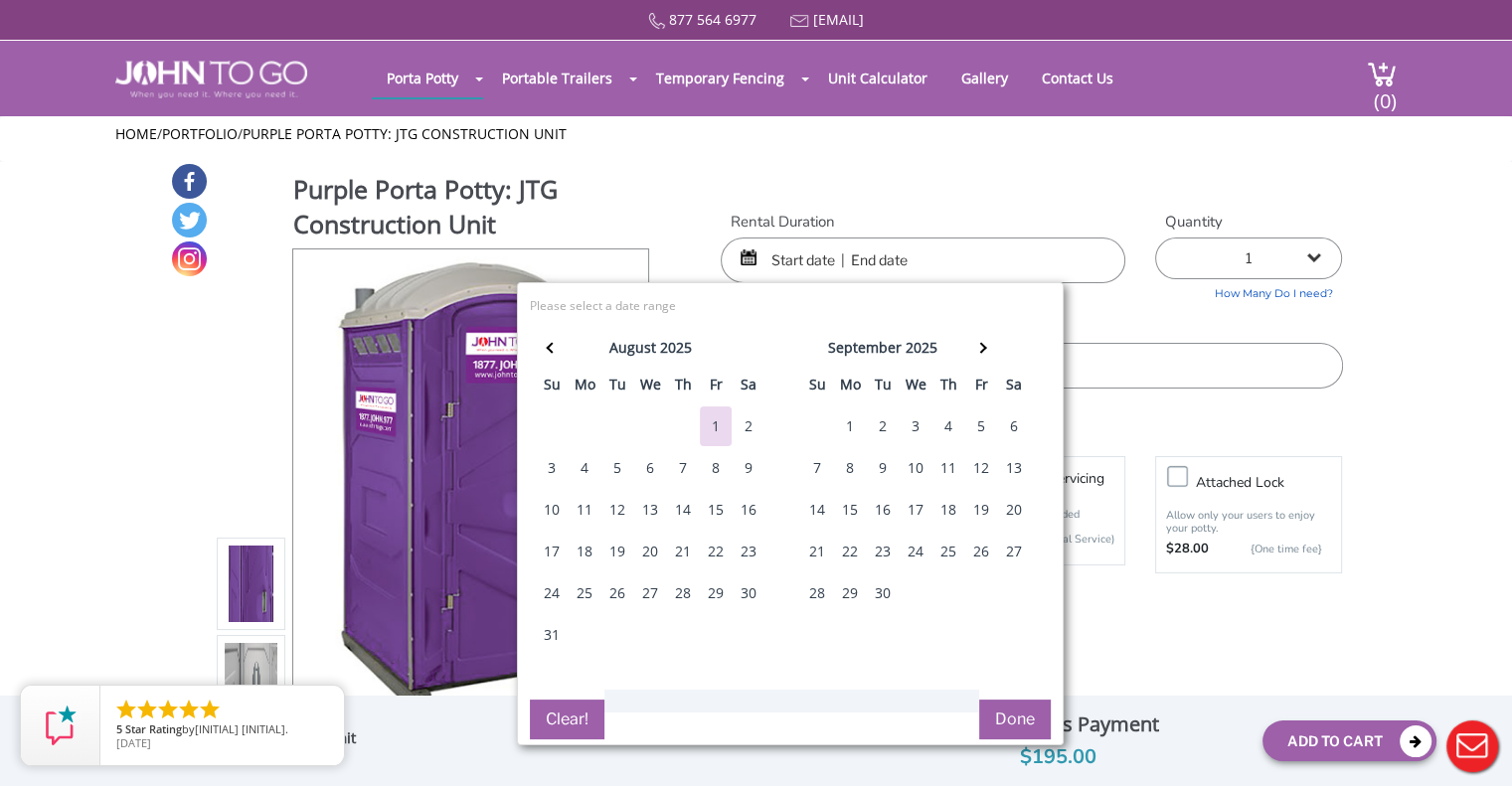 click on "2" at bounding box center (749, 426) 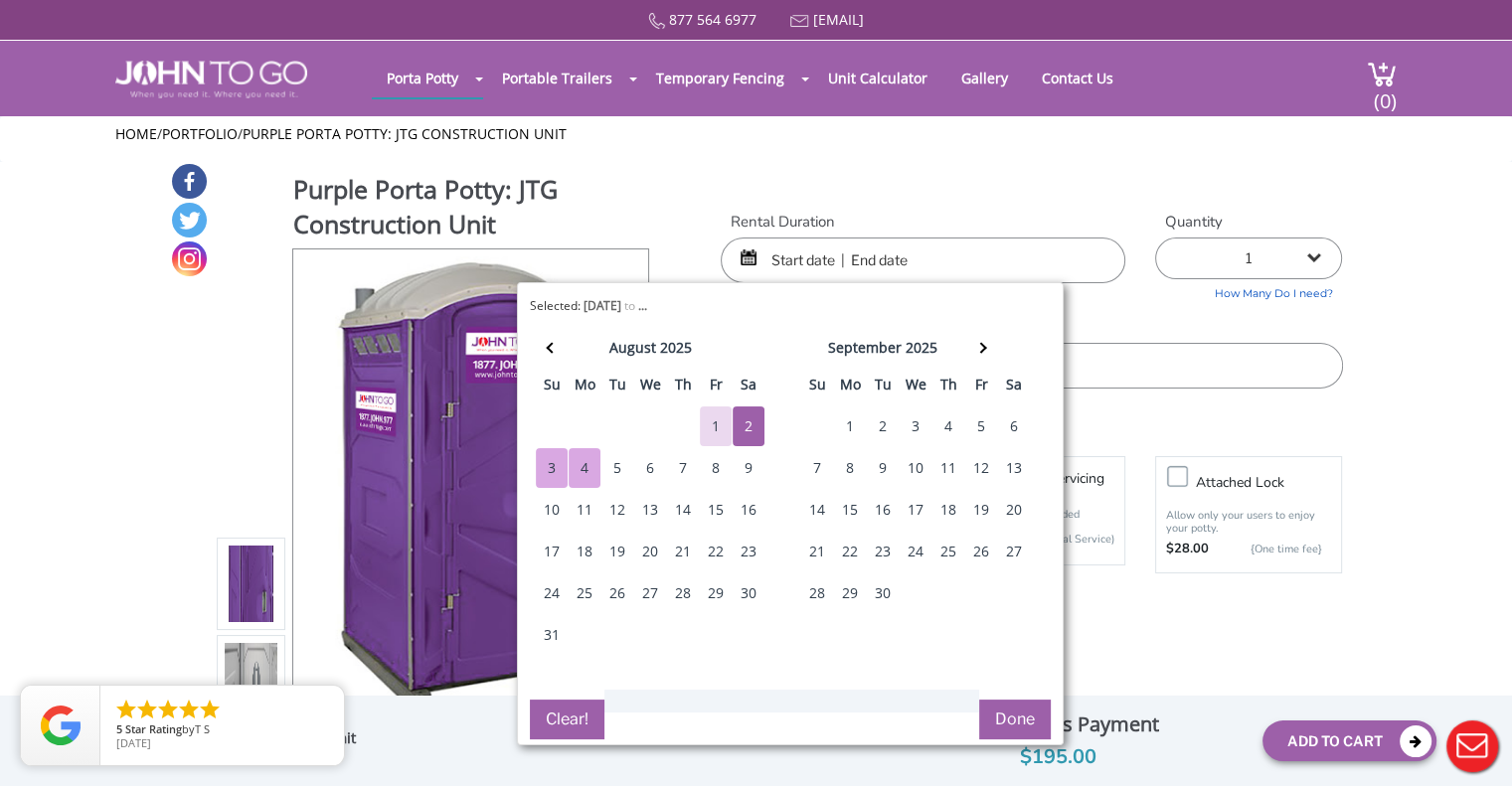 click on "4" at bounding box center (585, 468) 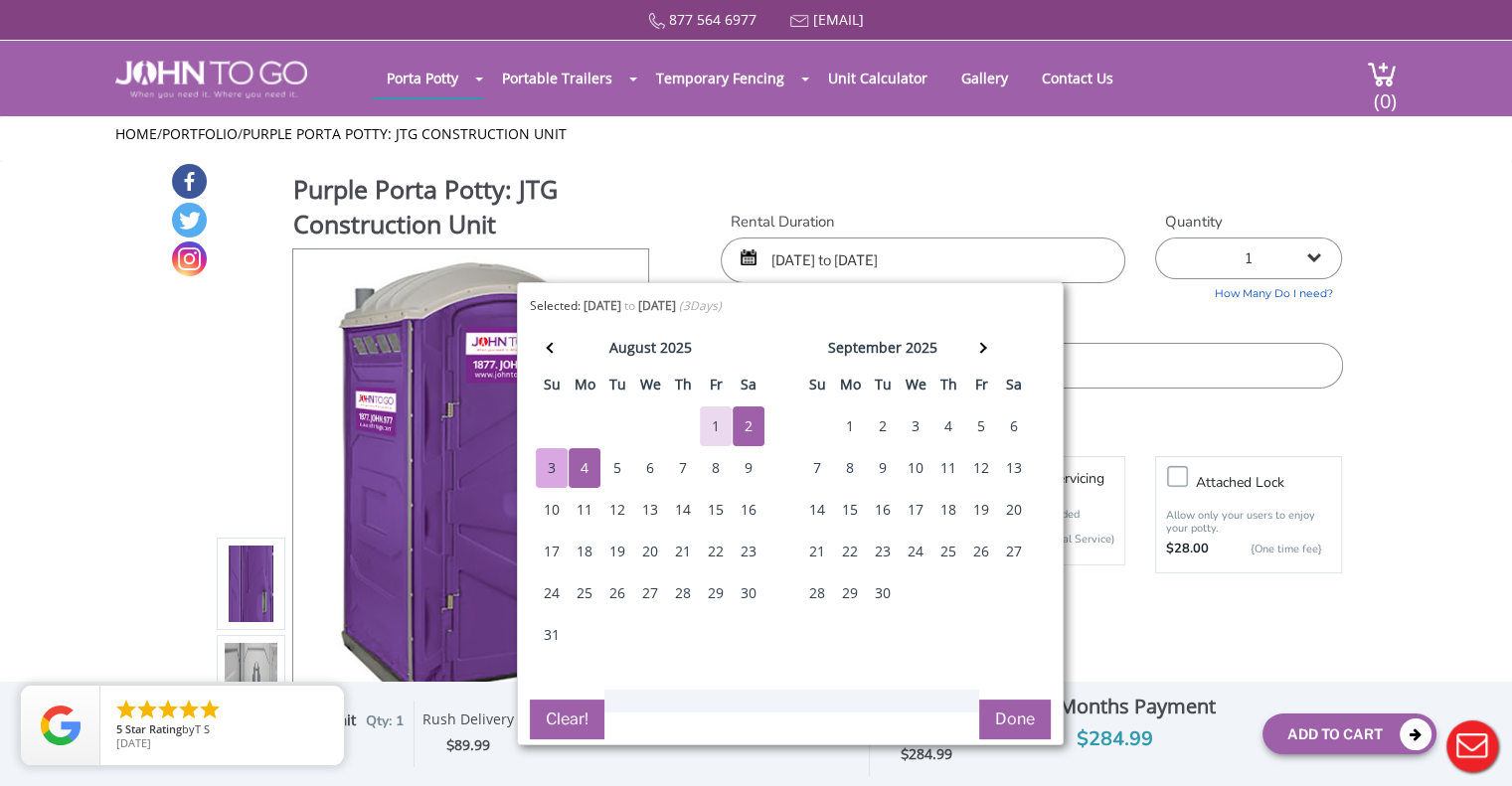 click on "Purple Porta Potty: JTG Construction Unit
View feature & specs
Download Pdf
Product PDF
Addon PDF
Colors may vary
Rental Duration
08/02/2025 to 08/04/2025
Quantity
1
2 (5% discount)" at bounding box center (756, 469) 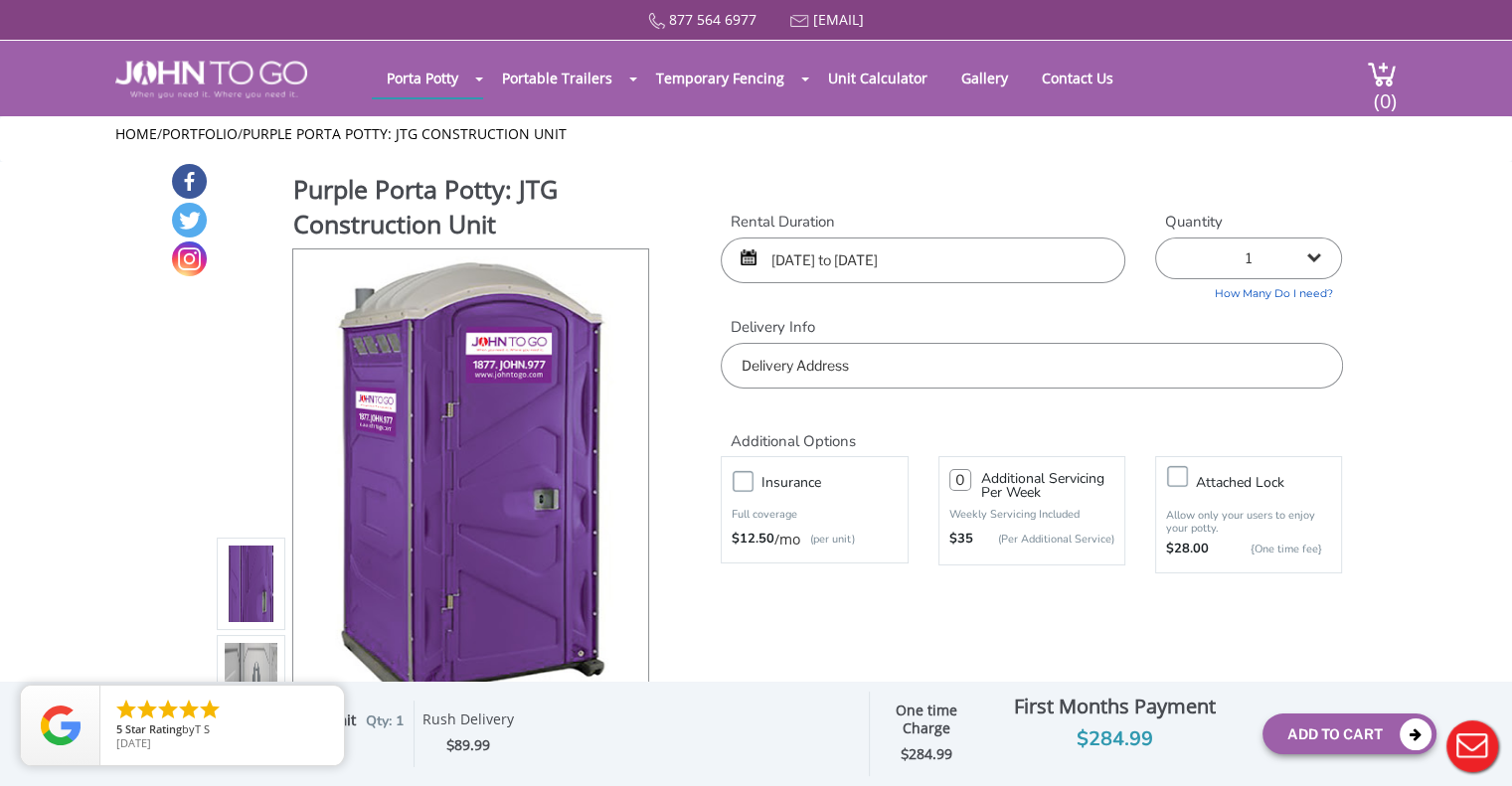 click at bounding box center [1031, 366] 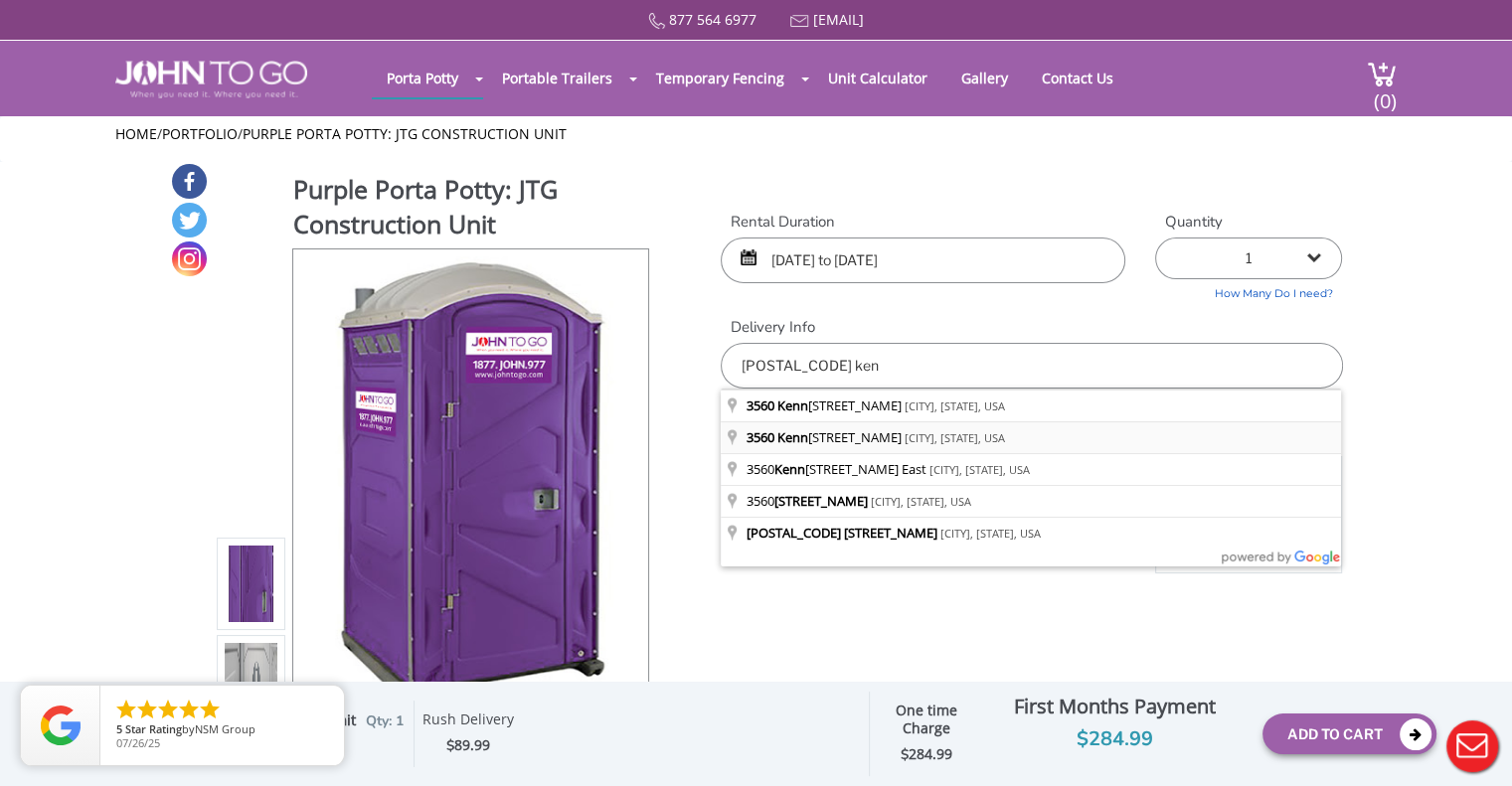 type on "[NUMBER] [STREET], [CITY], [STATE], [COUNTRY]" 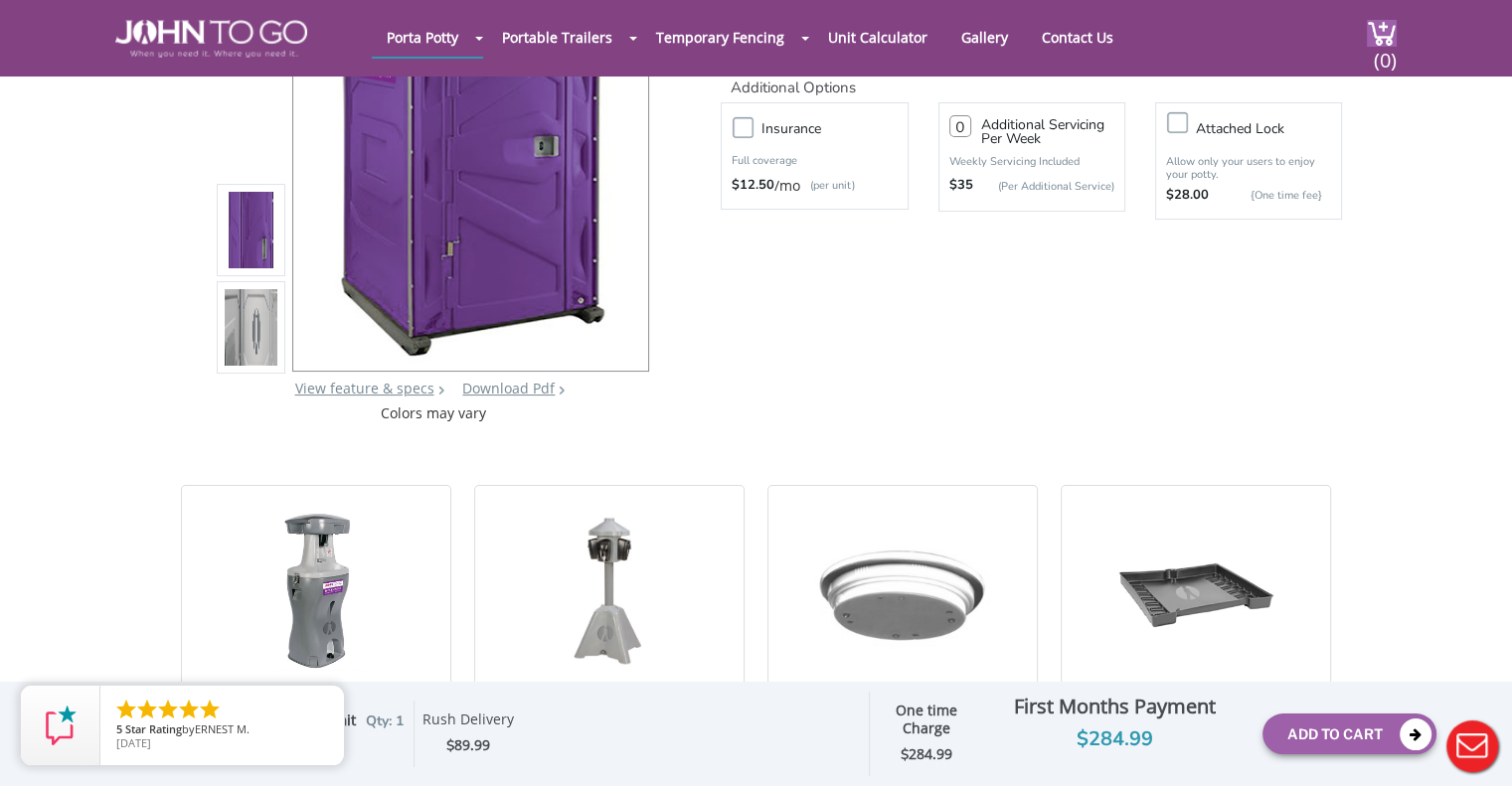 scroll, scrollTop: 310, scrollLeft: 0, axis: vertical 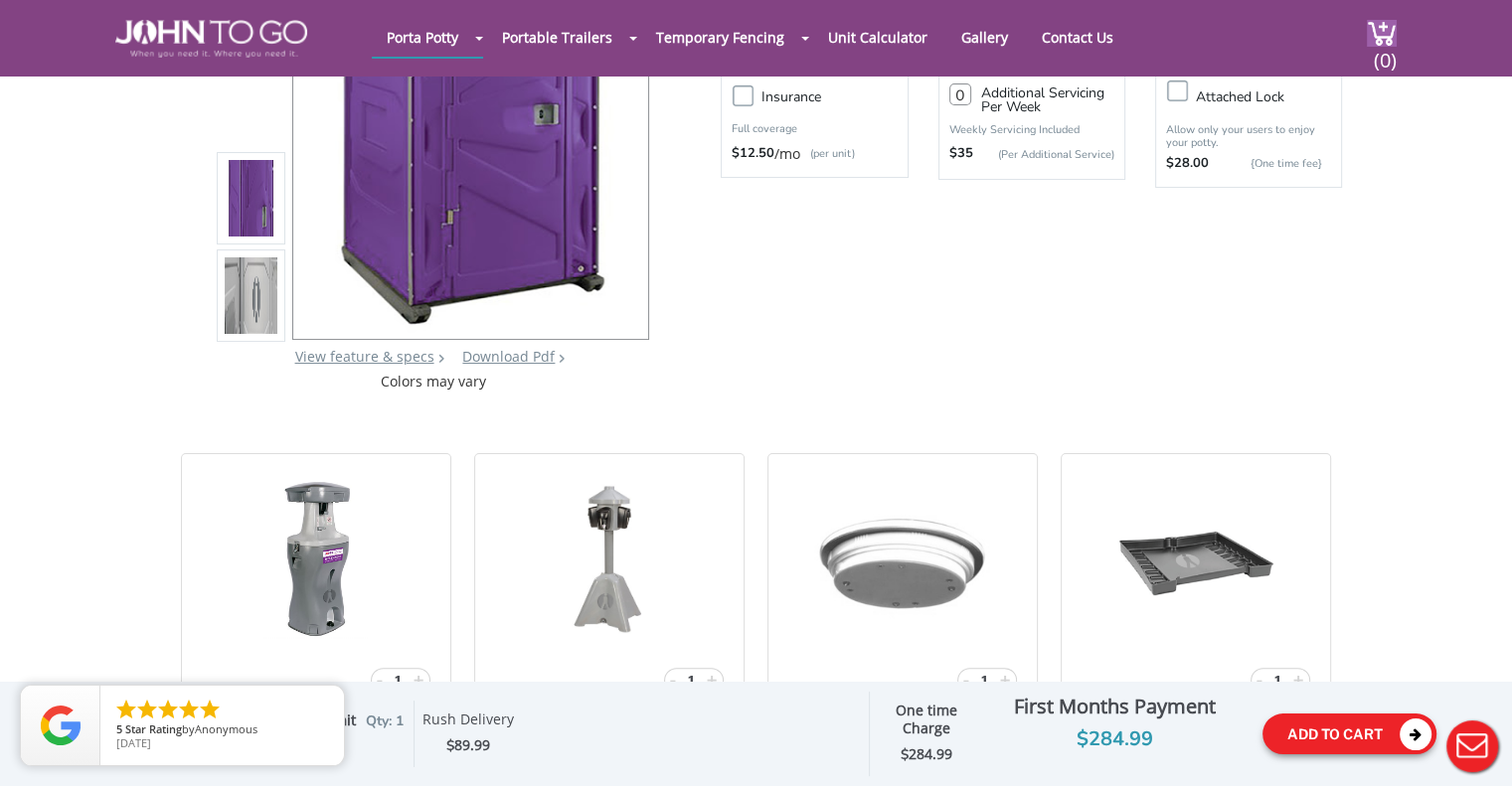 click on "Add To Cart" at bounding box center [1349, 733] 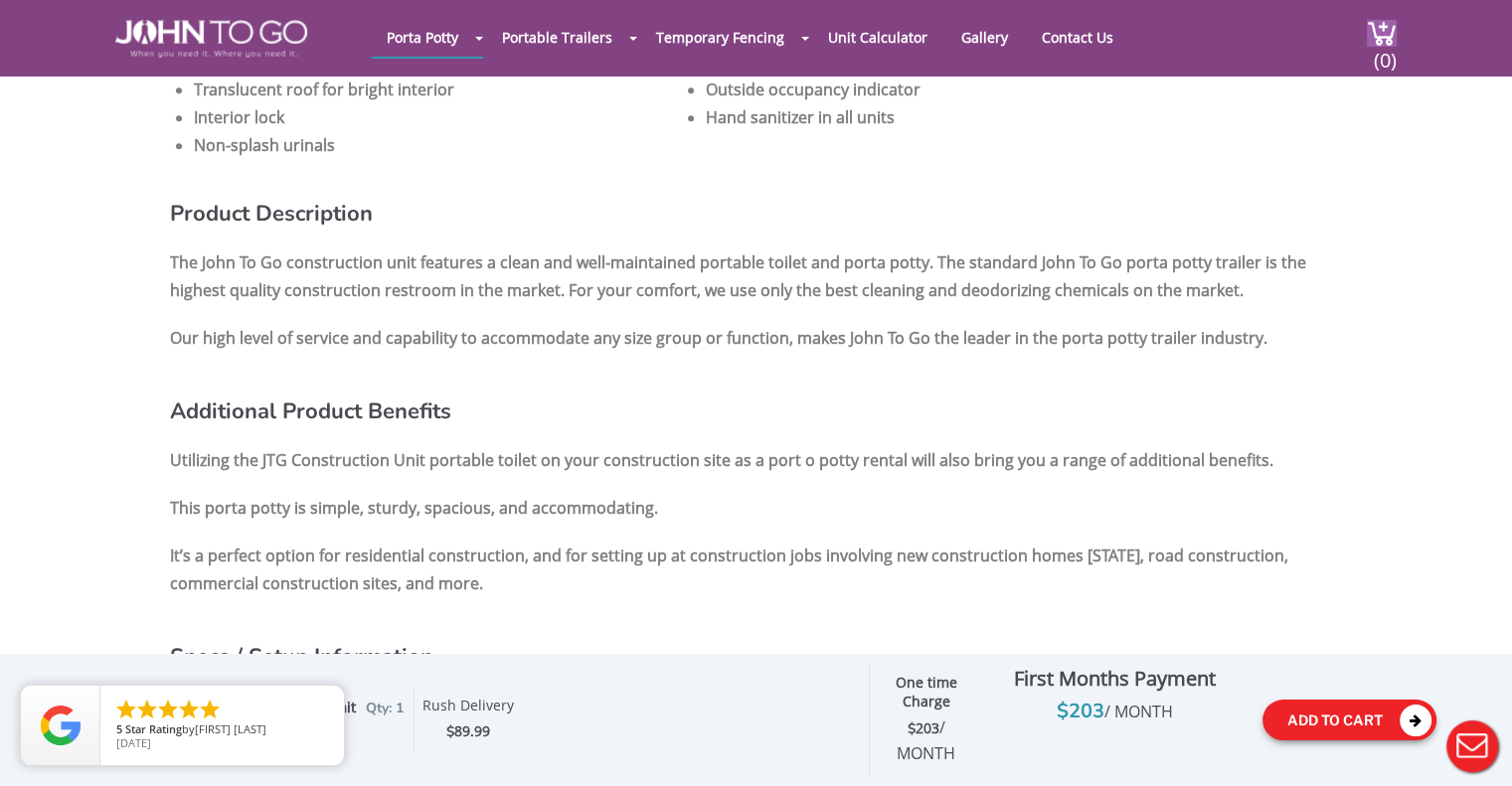 scroll, scrollTop: 1324, scrollLeft: 0, axis: vertical 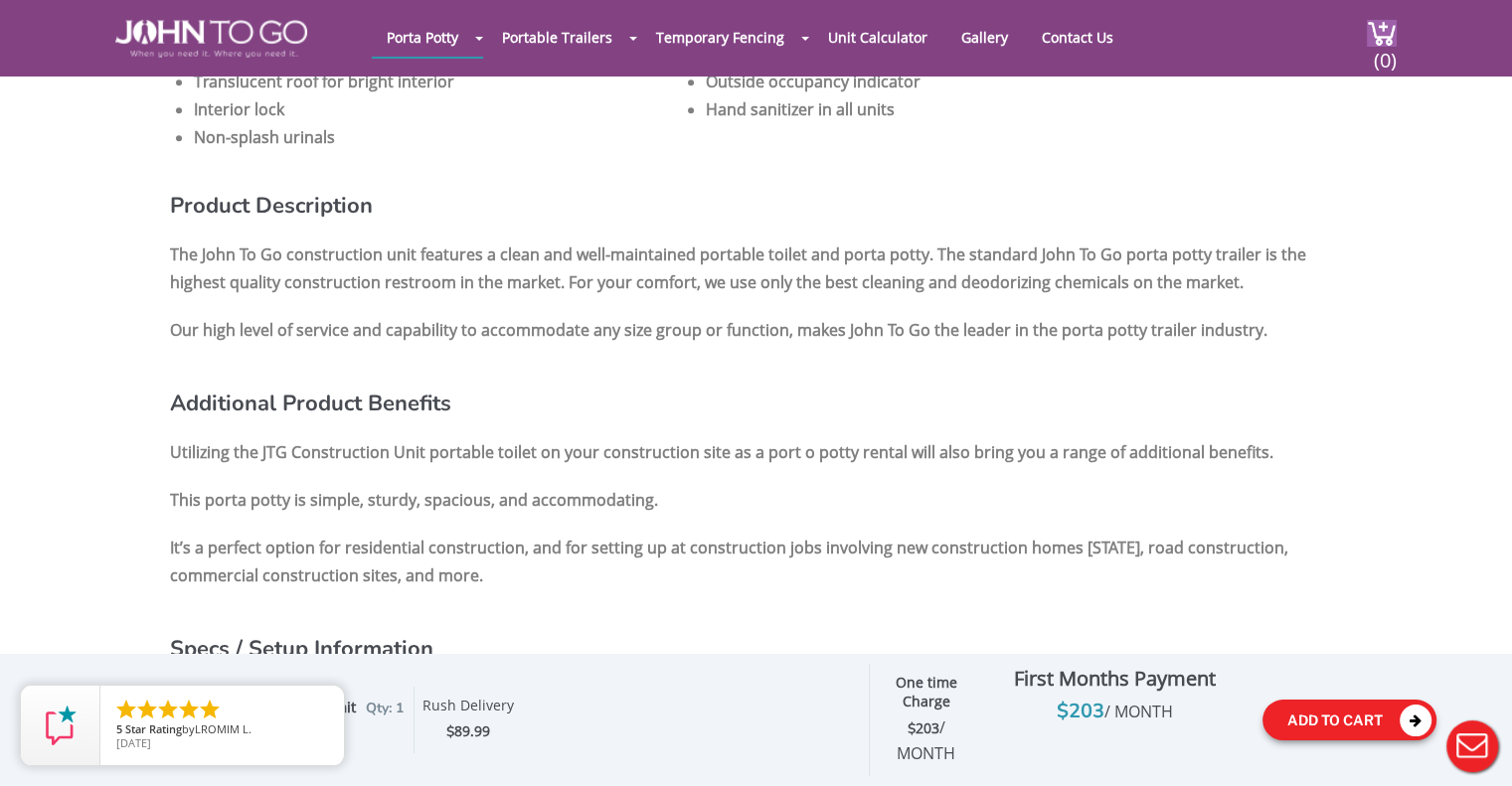 click at bounding box center [1416, 720] 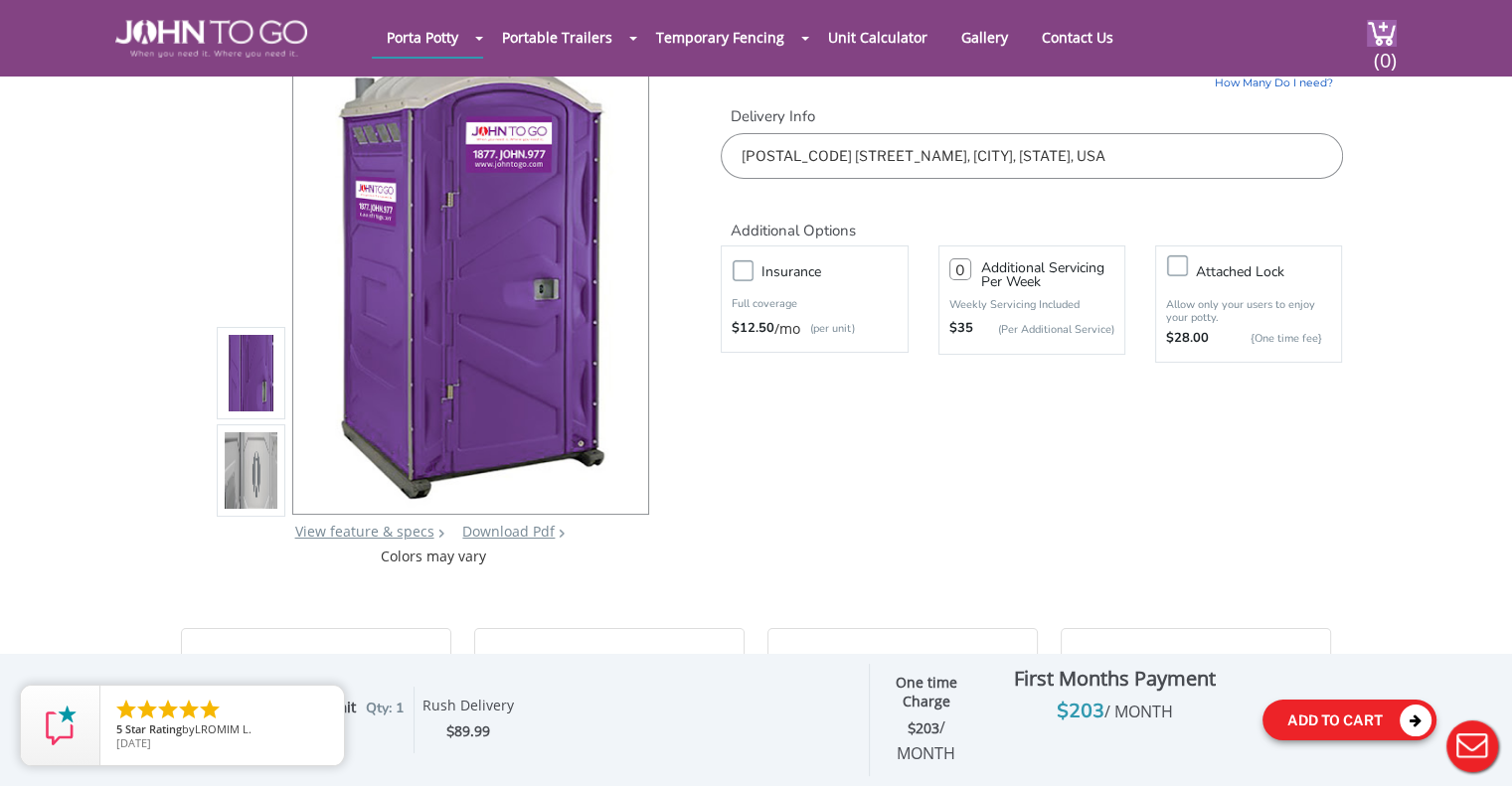 scroll, scrollTop: 0, scrollLeft: 0, axis: both 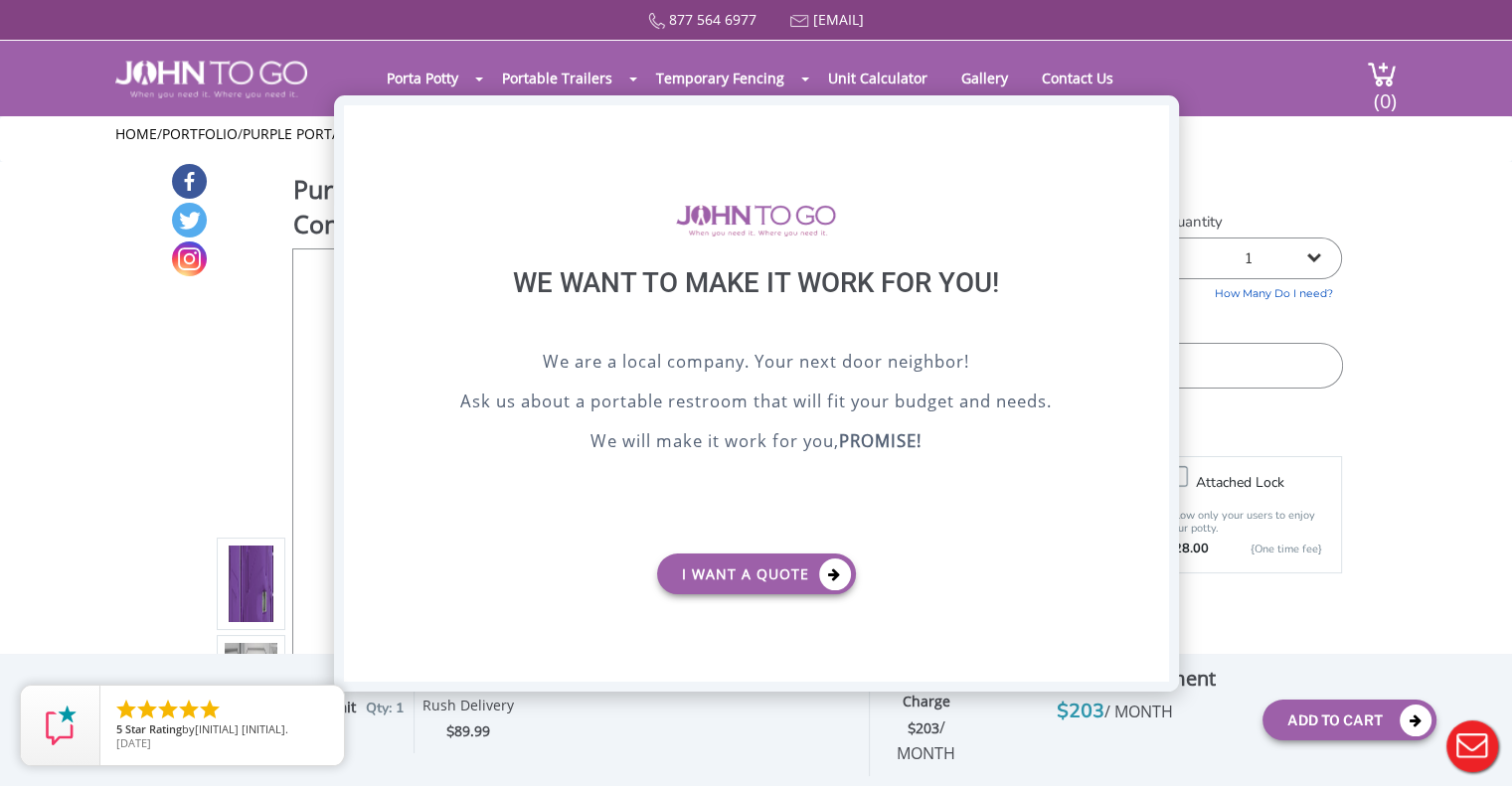 click on "X" at bounding box center [1152, 122] 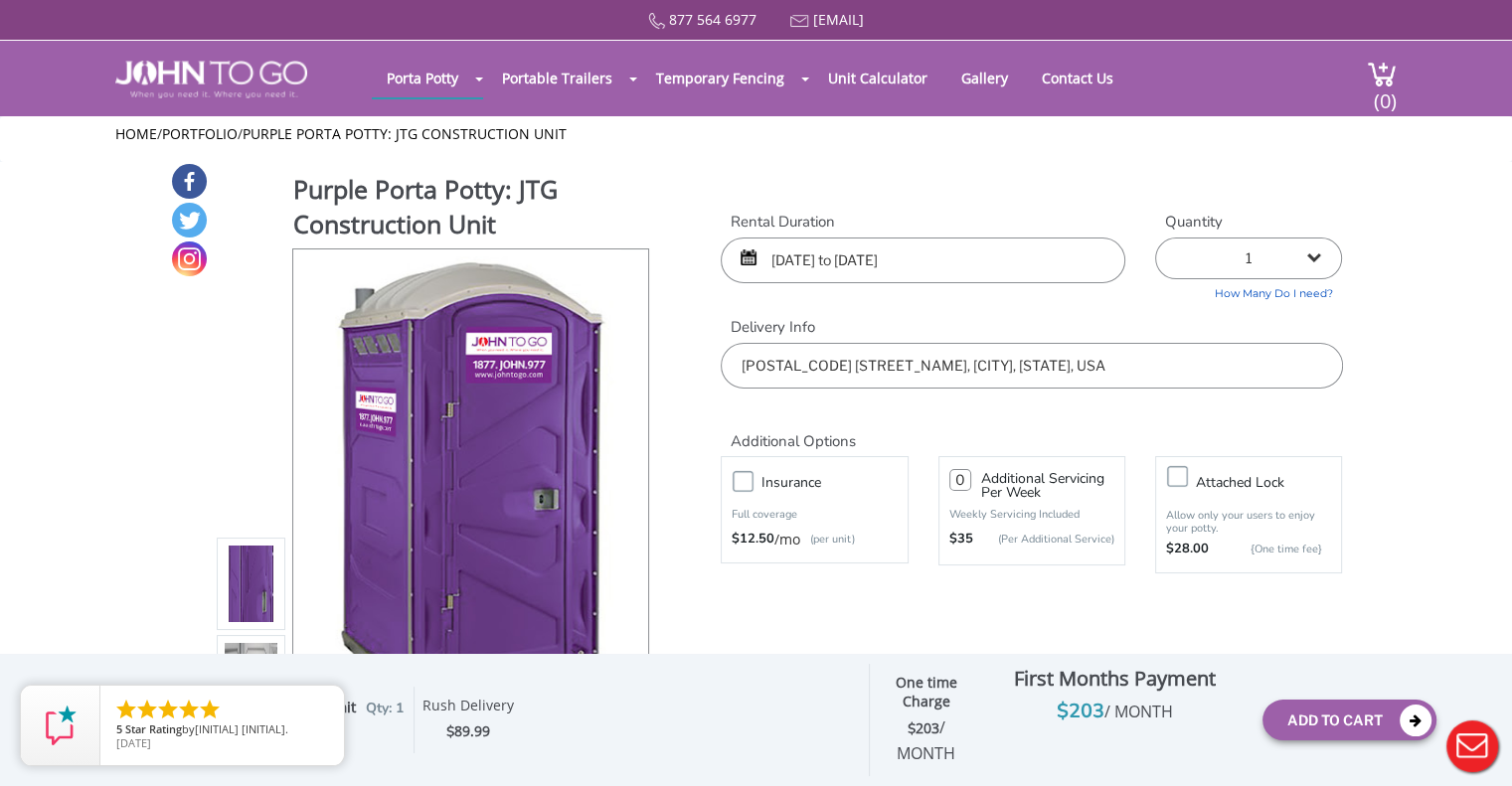 click on "Purple Porta Potty: JTG Construction Unit
View feature & specs
Download Pdf
Product PDF
Addon PDF
Colors may vary
Rental Duration
08/02/2025 to 08/04/2025
Quantity
1
$ -" at bounding box center [756, 2535] 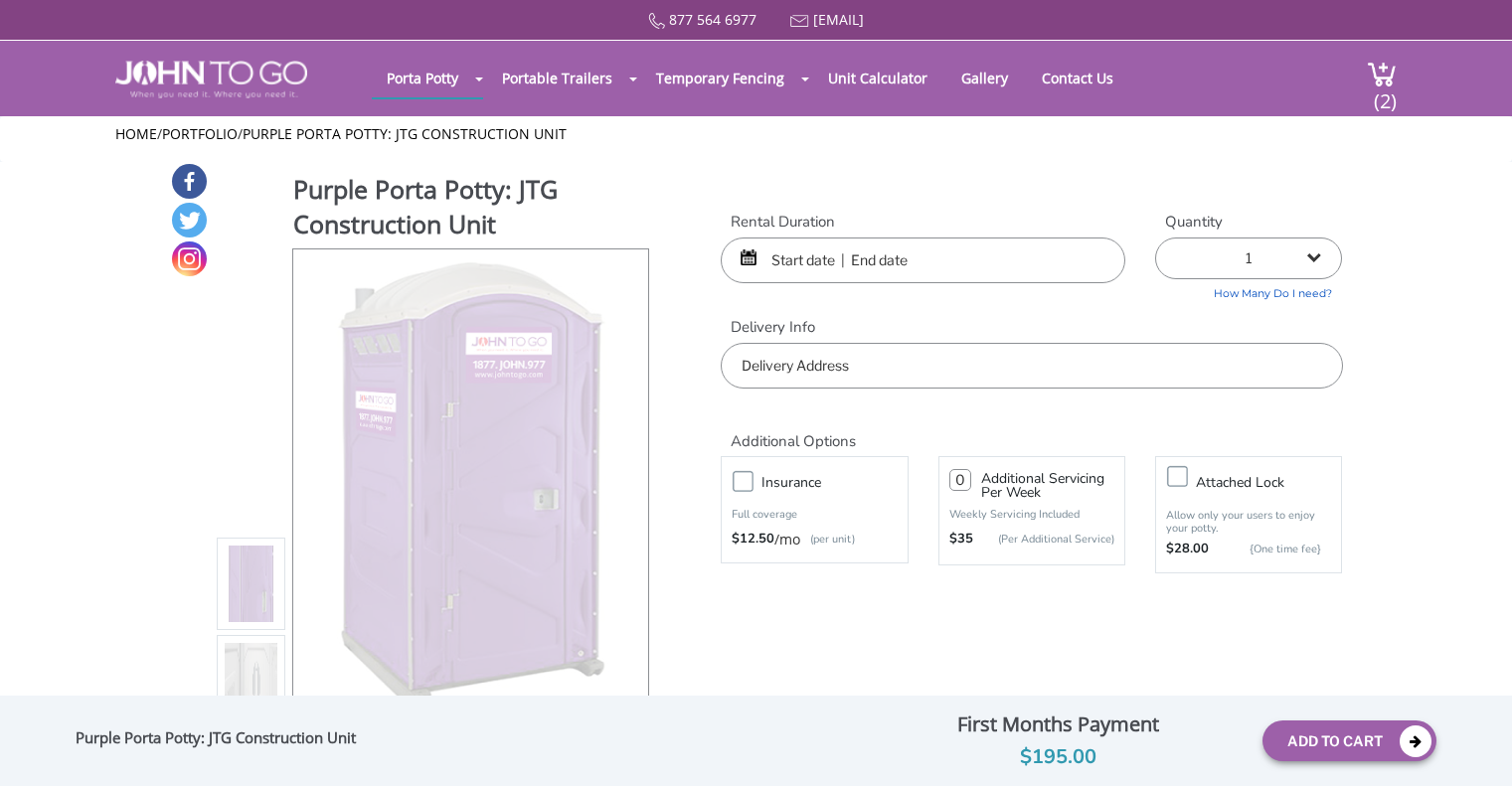 scroll, scrollTop: 0, scrollLeft: 0, axis: both 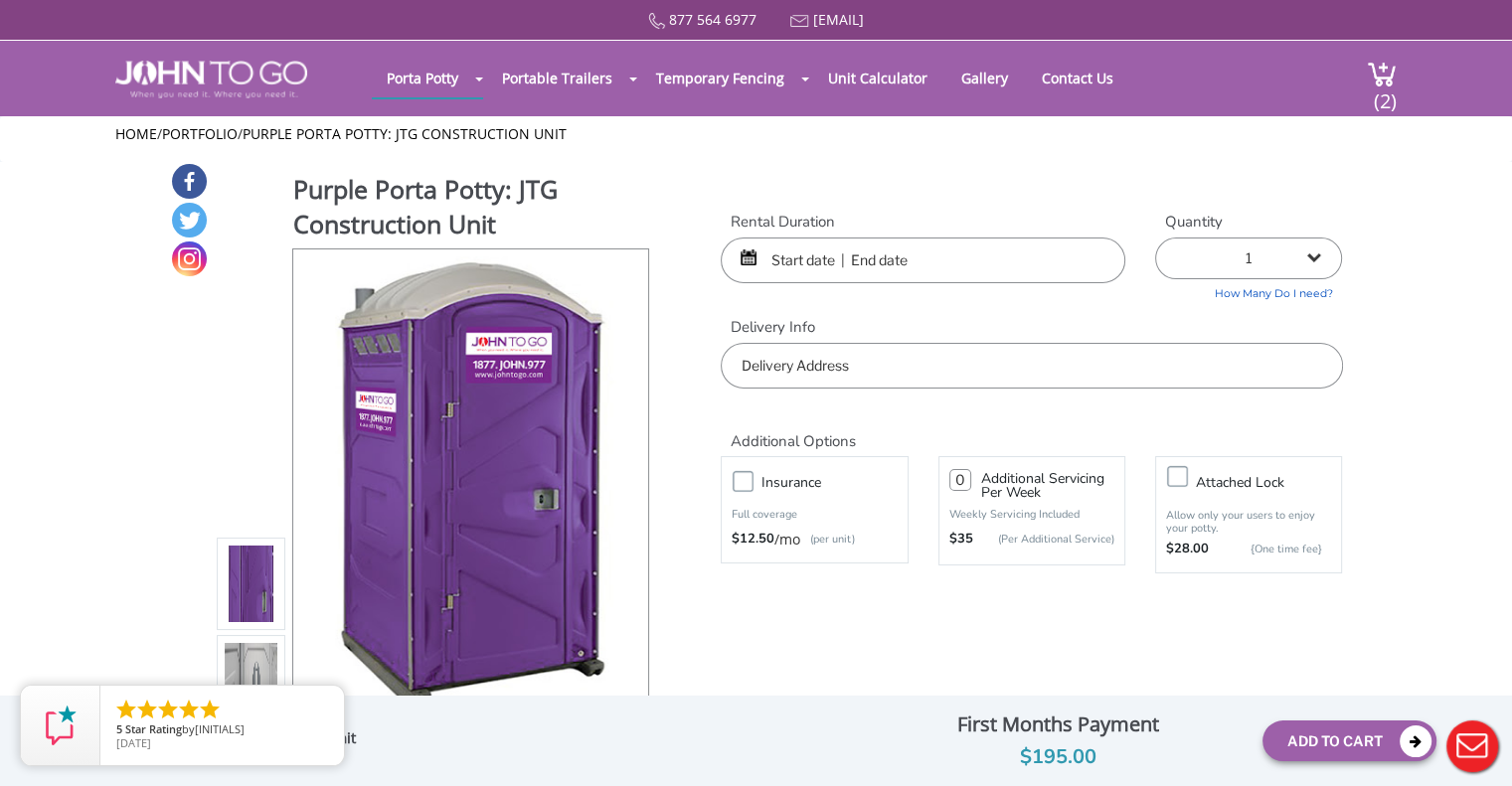 click at bounding box center [923, 260] 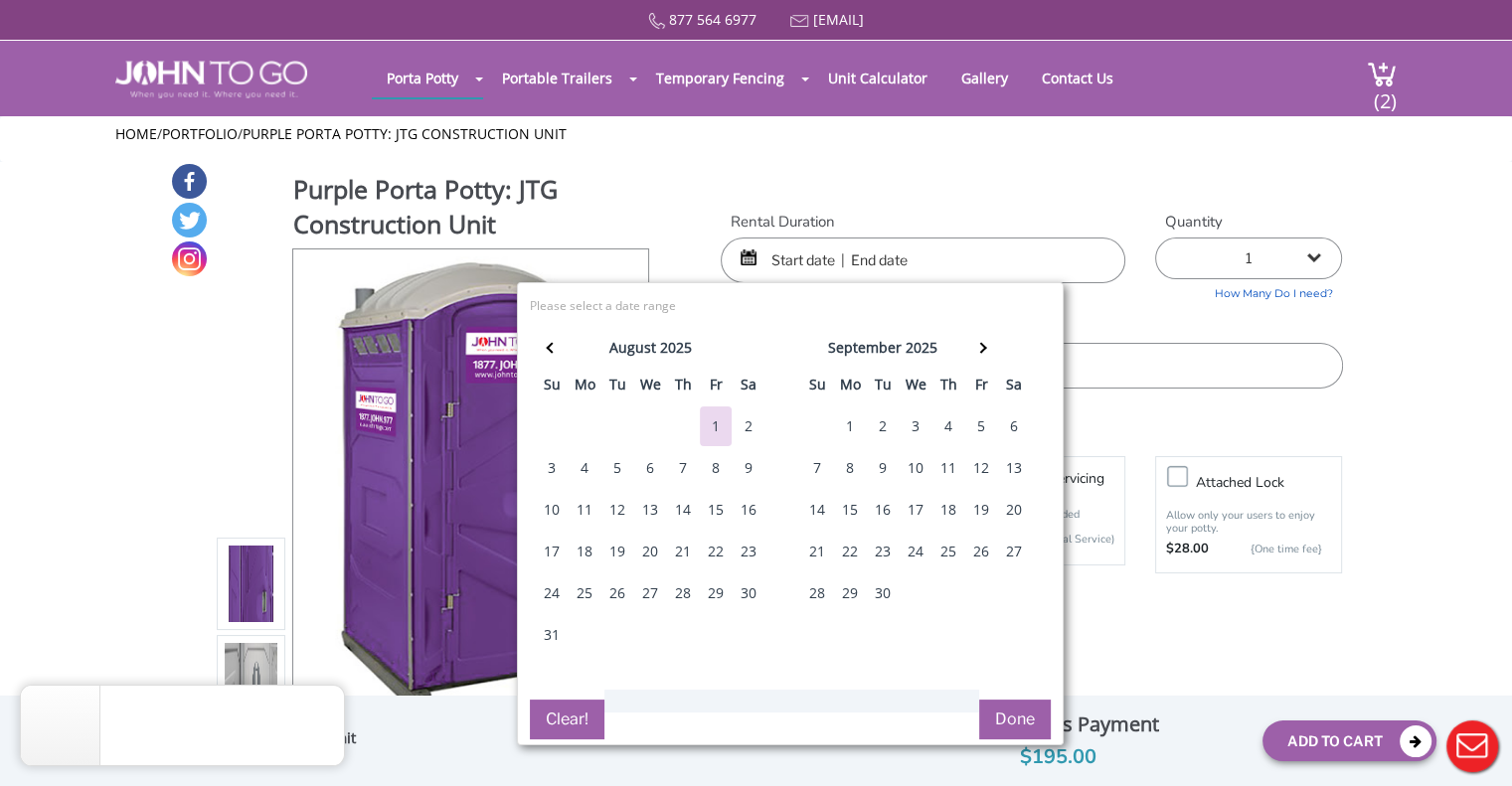 click on "2" at bounding box center [749, 426] 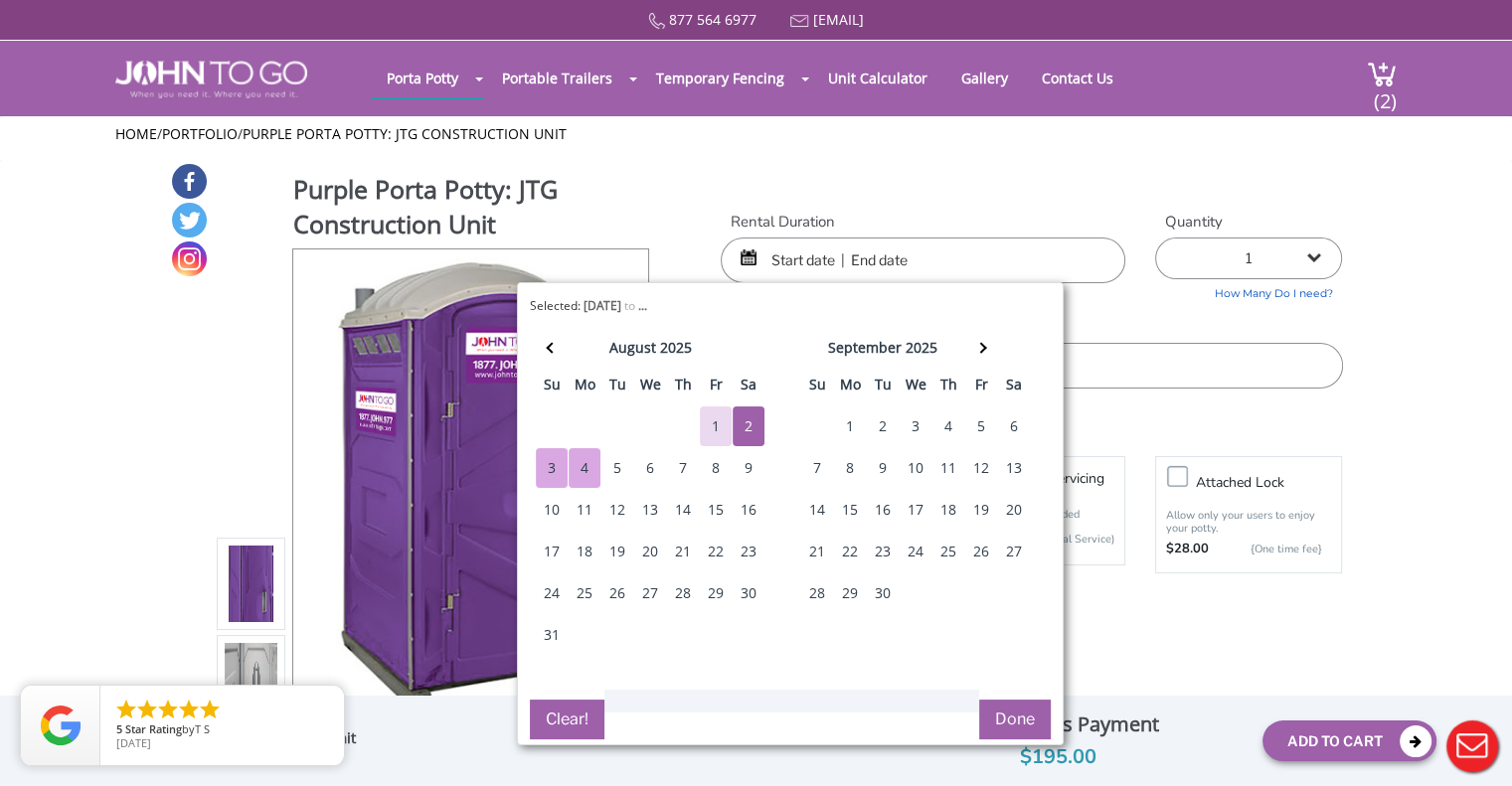 click on "4" at bounding box center (585, 468) 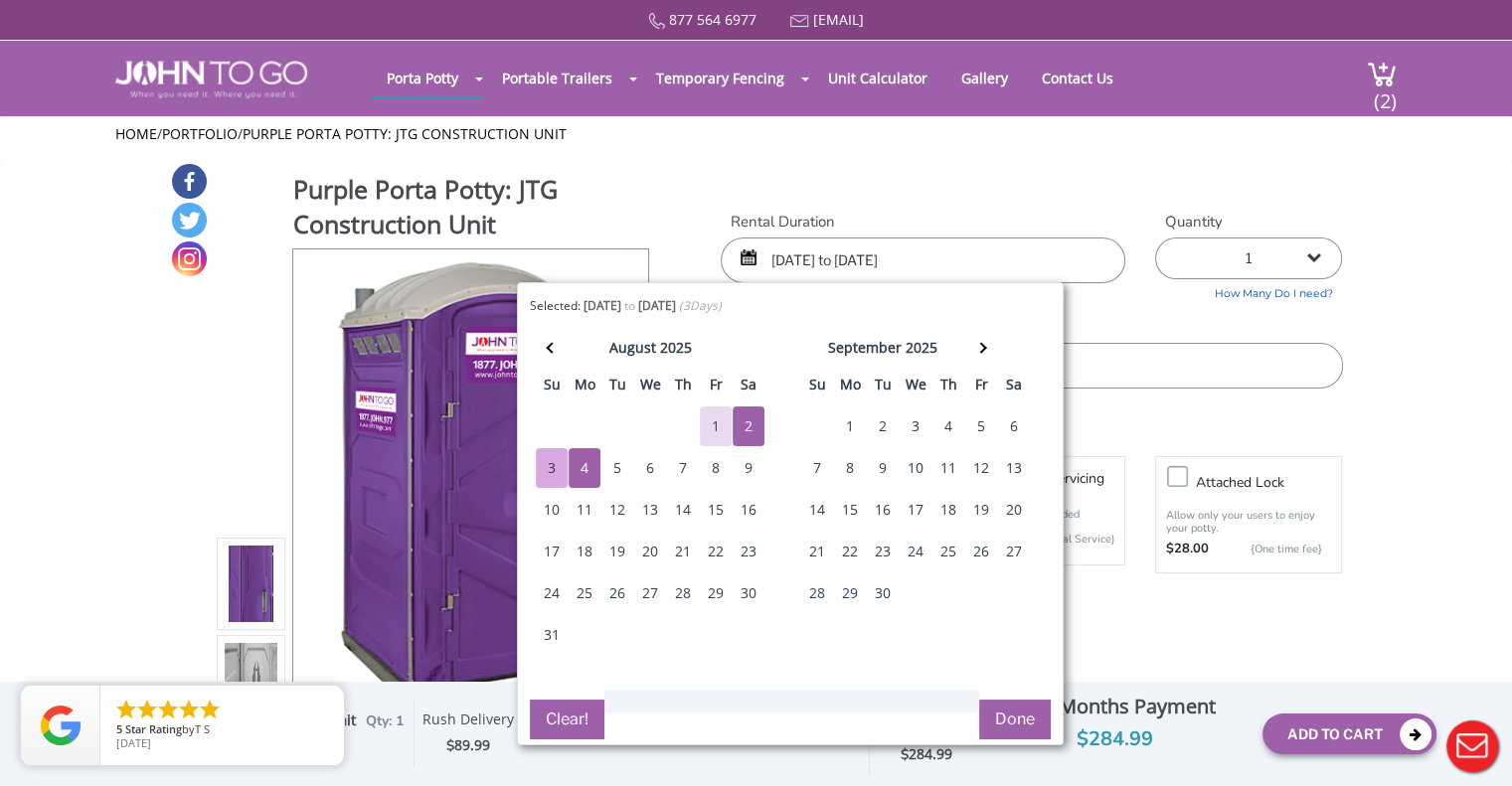 click on "Purple Porta Potty: JTG Construction Unit
View feature & specs
Download Pdf
Product PDF
Addon PDF
Colors may vary
Rental Duration
08/02/2025 to 08/04/2025
Quantity
1
2 (5% discount)" at bounding box center (756, 469) 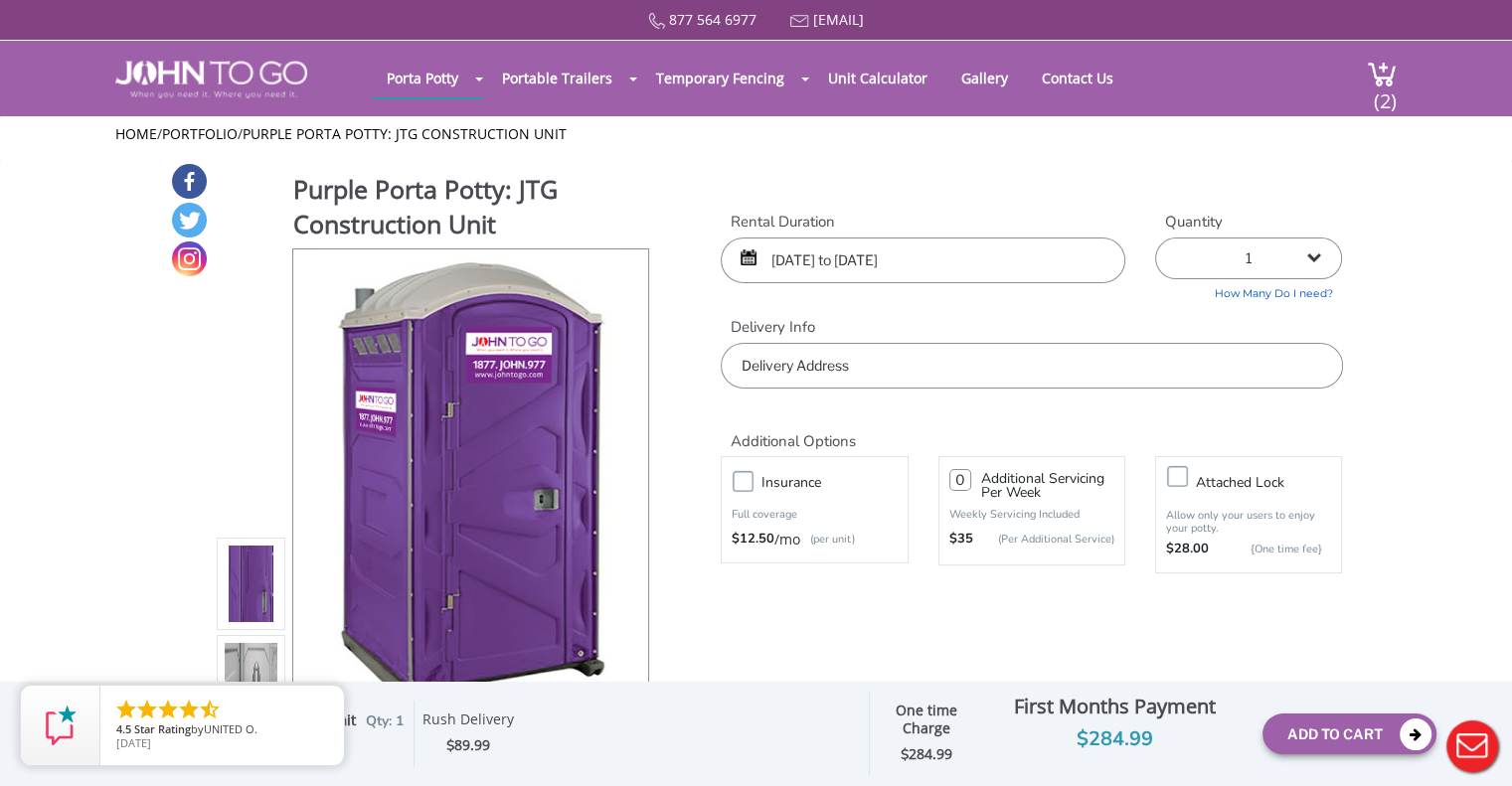 click at bounding box center [1031, 366] 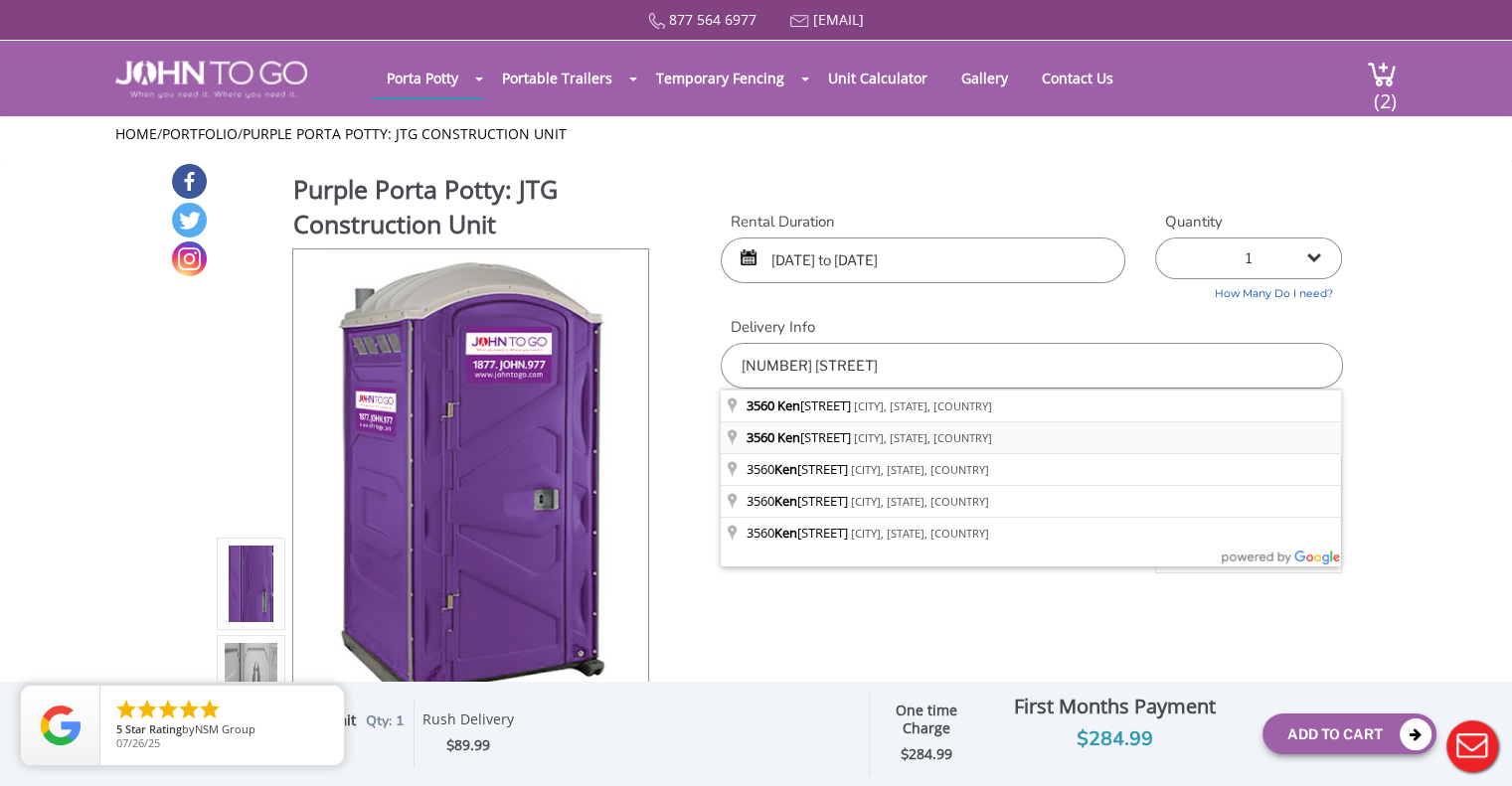 type on "[NUMBER] [STREET], [CITY], [STATE], [COUNTRY]" 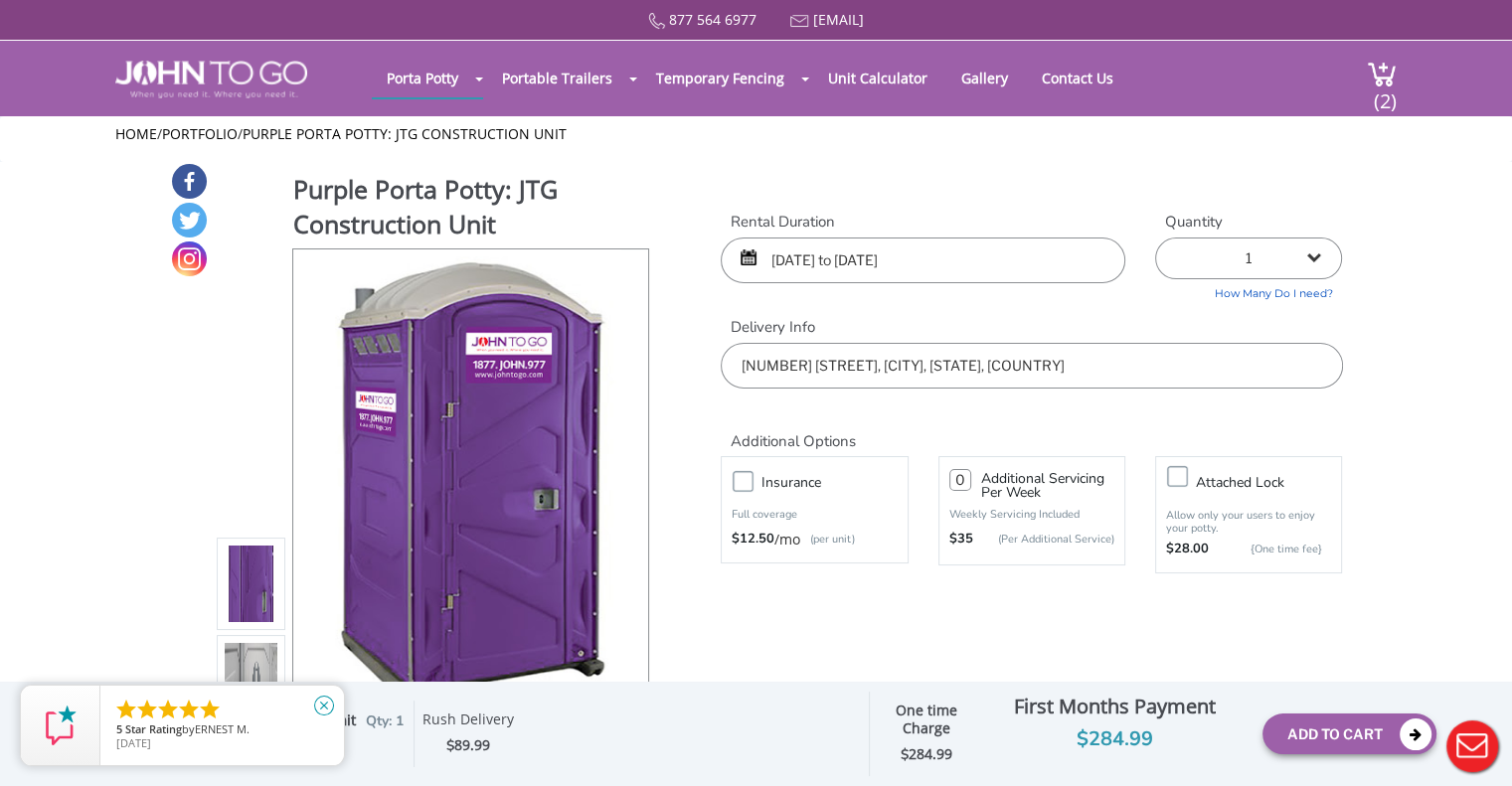 click on "close" at bounding box center (324, 706) 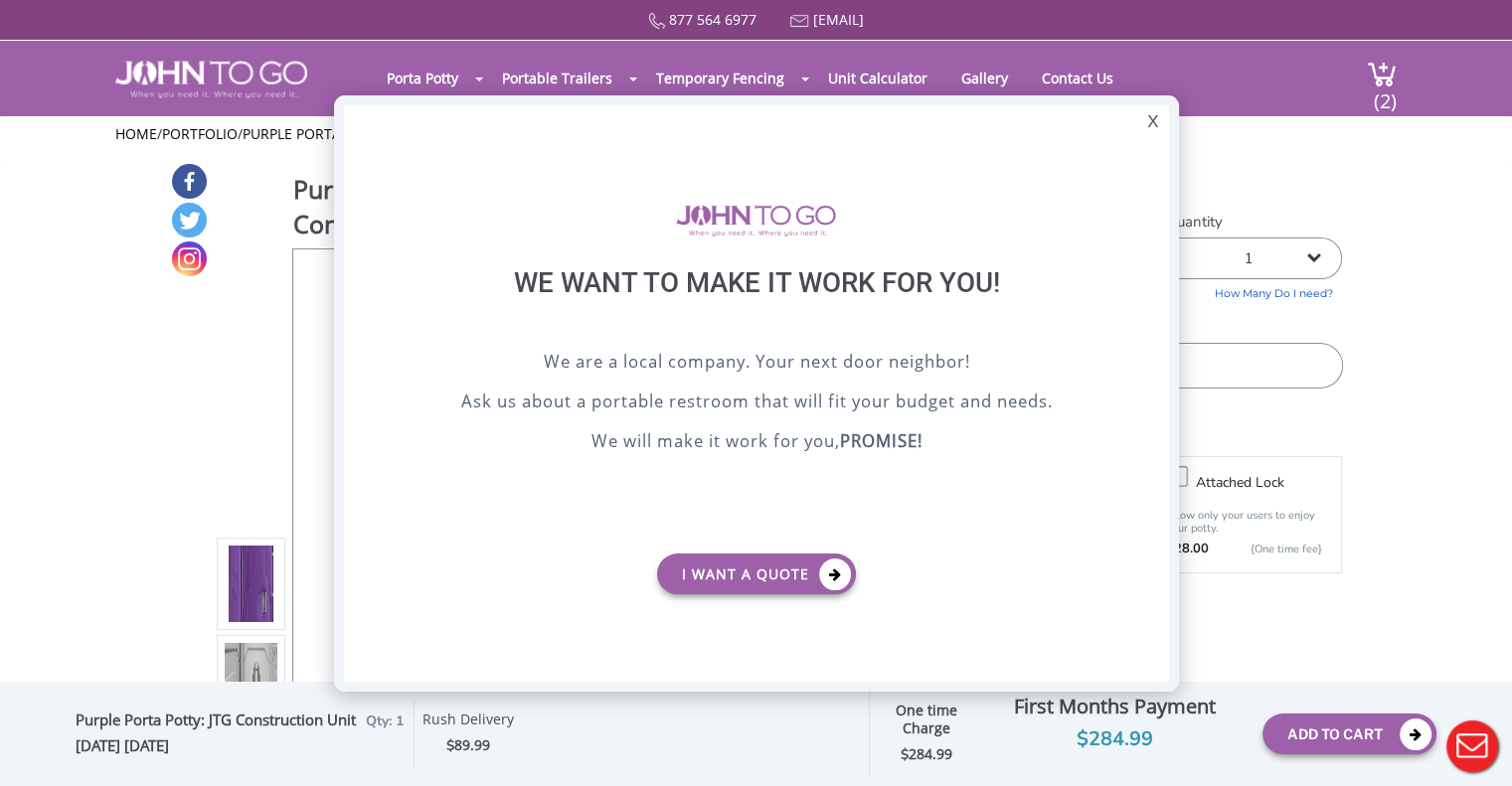 scroll, scrollTop: 0, scrollLeft: 0, axis: both 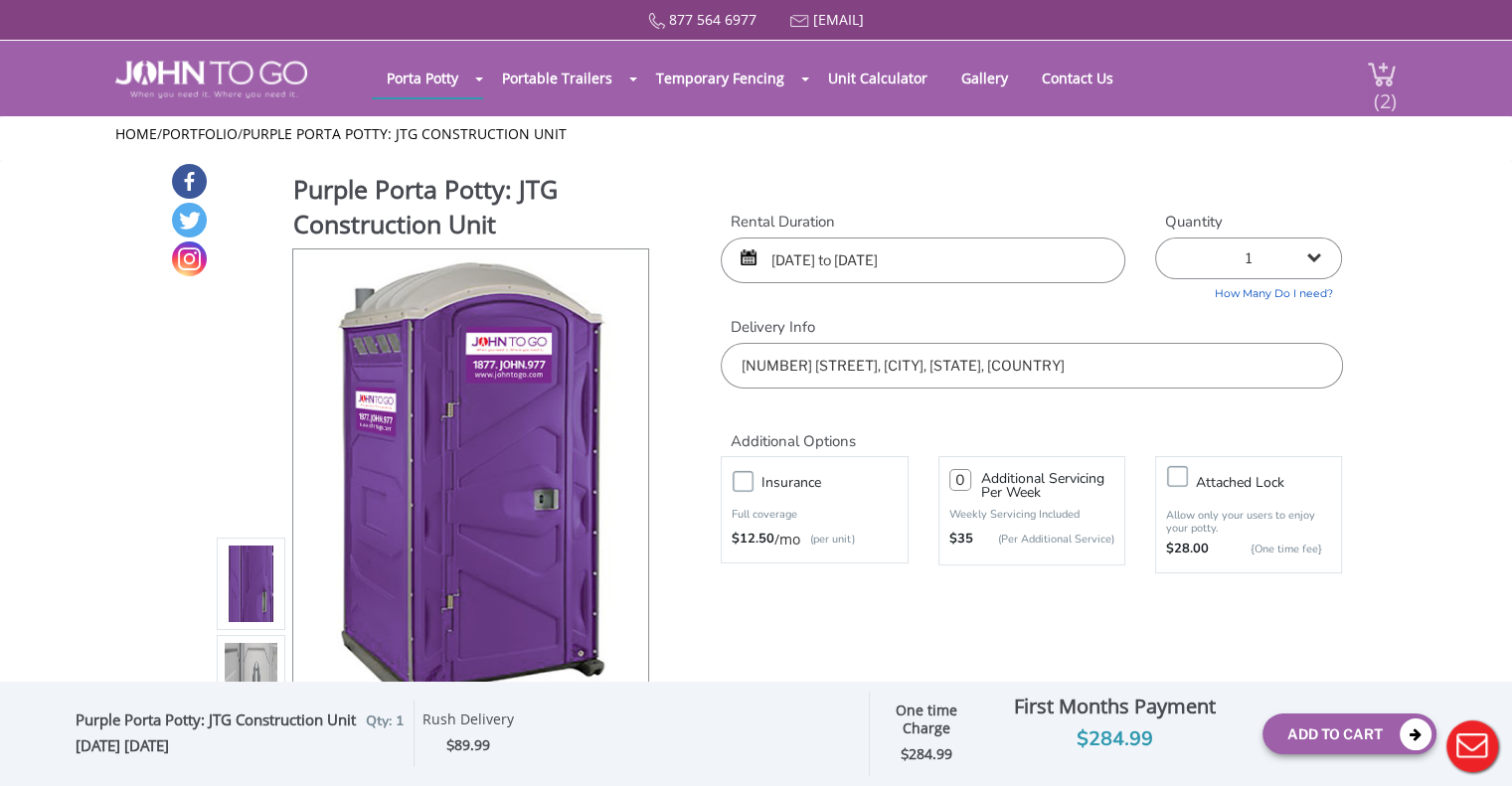 click on "(2)" at bounding box center [1385, 92] 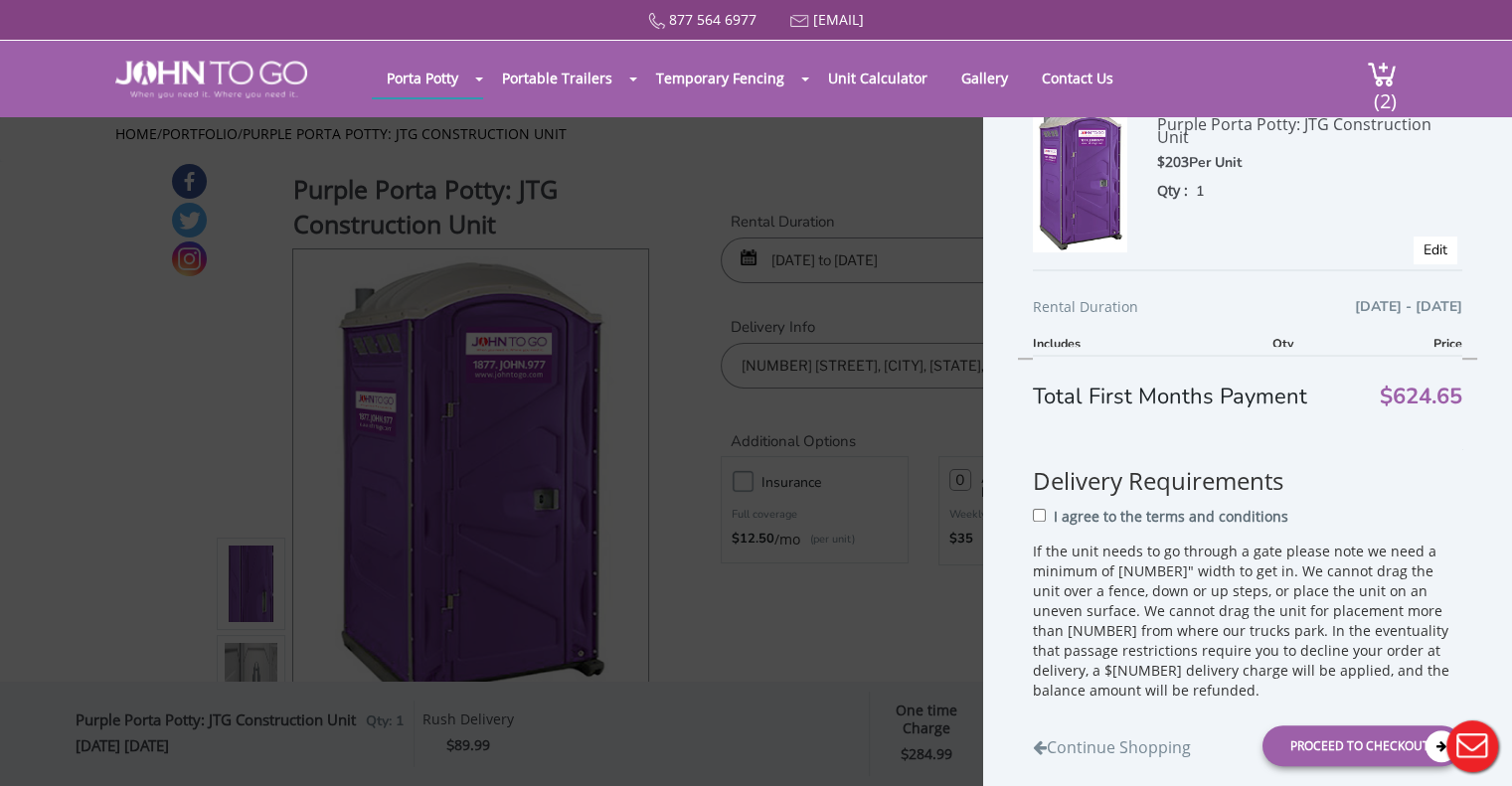 scroll, scrollTop: 496, scrollLeft: 0, axis: vertical 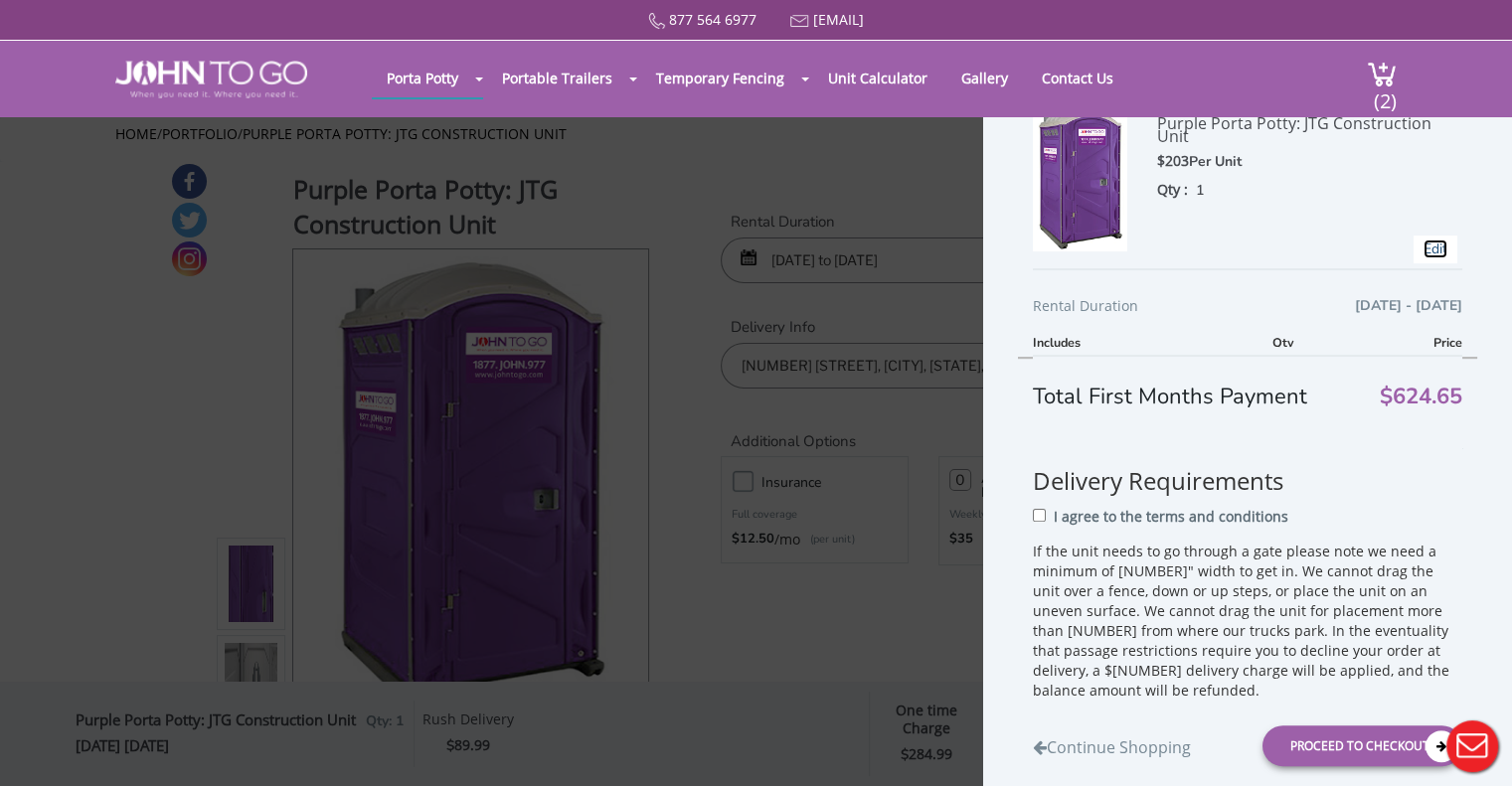 click on "Edit" at bounding box center [1435, 248] 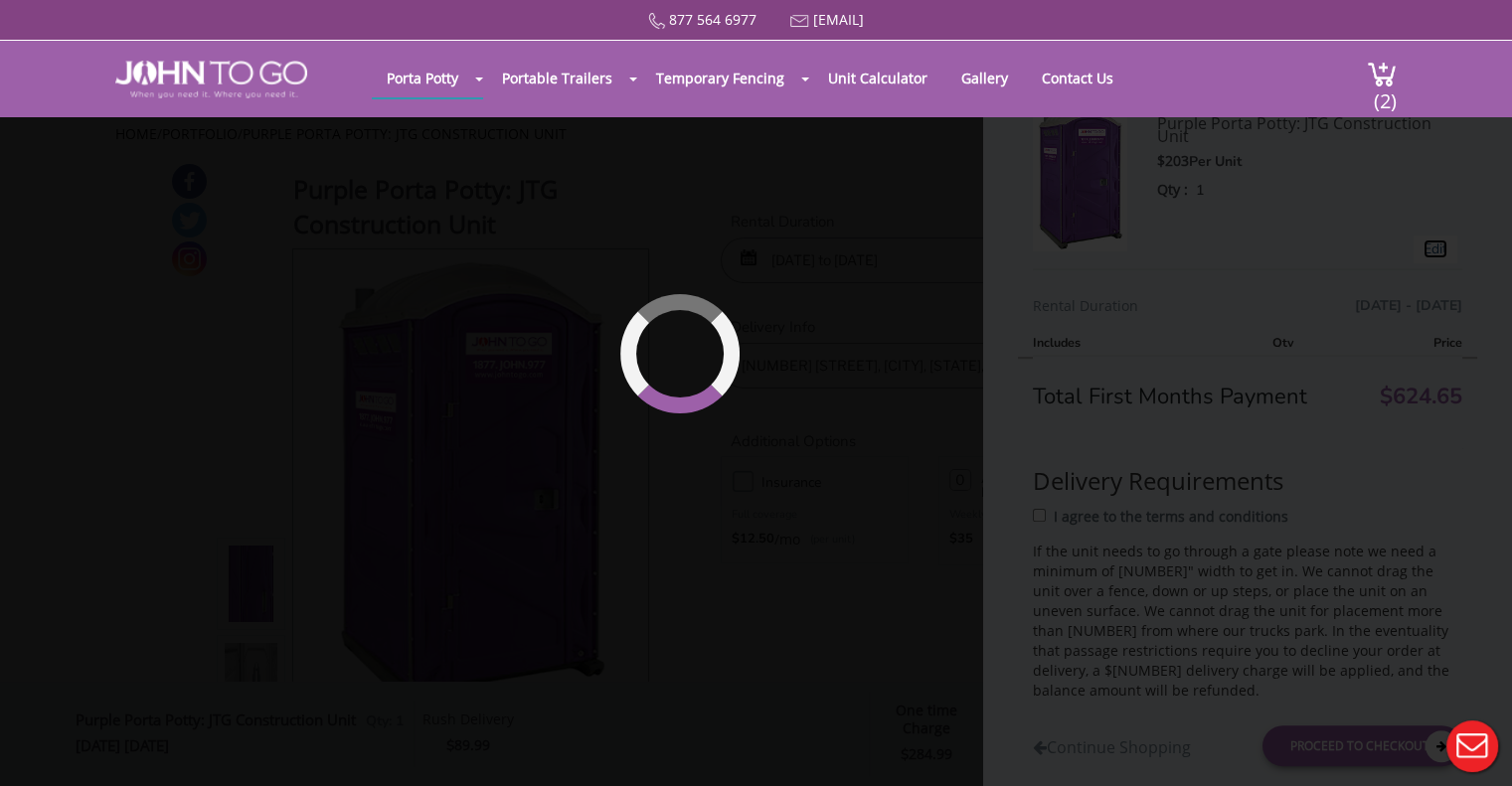 type on "08/02/2025 to 08/04/2025" 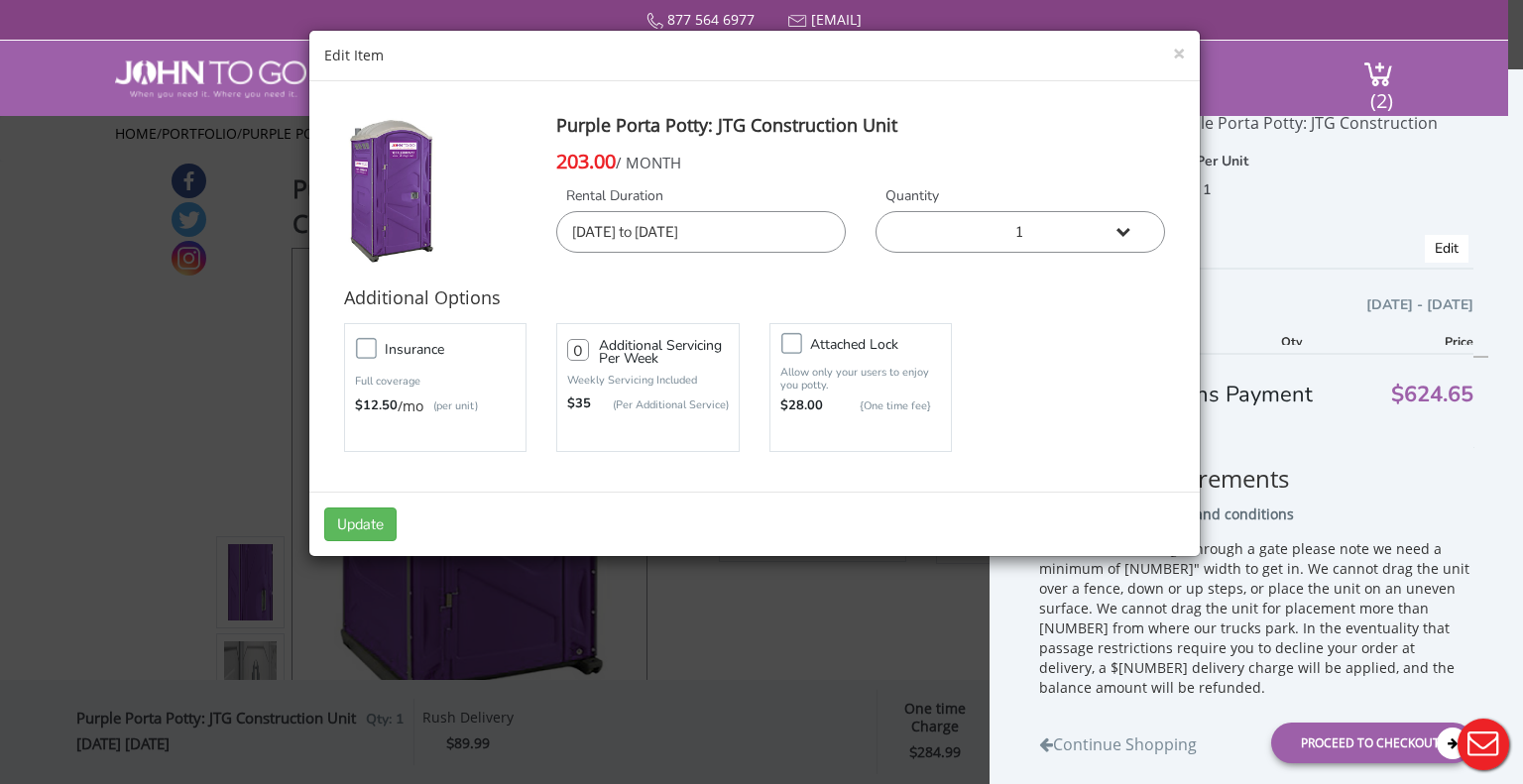 click on "1
2 (5% discount)
3 (8% discount)
4 (10% discount)
5 (12% discount)
6 (12% discount)
7 (12% discount)
8 (12% discount)
9 (12% discount)
10 (12% discount)
11 (12% discount)
12 (12% discount)
13 (12% discount)" at bounding box center (1020, 232) 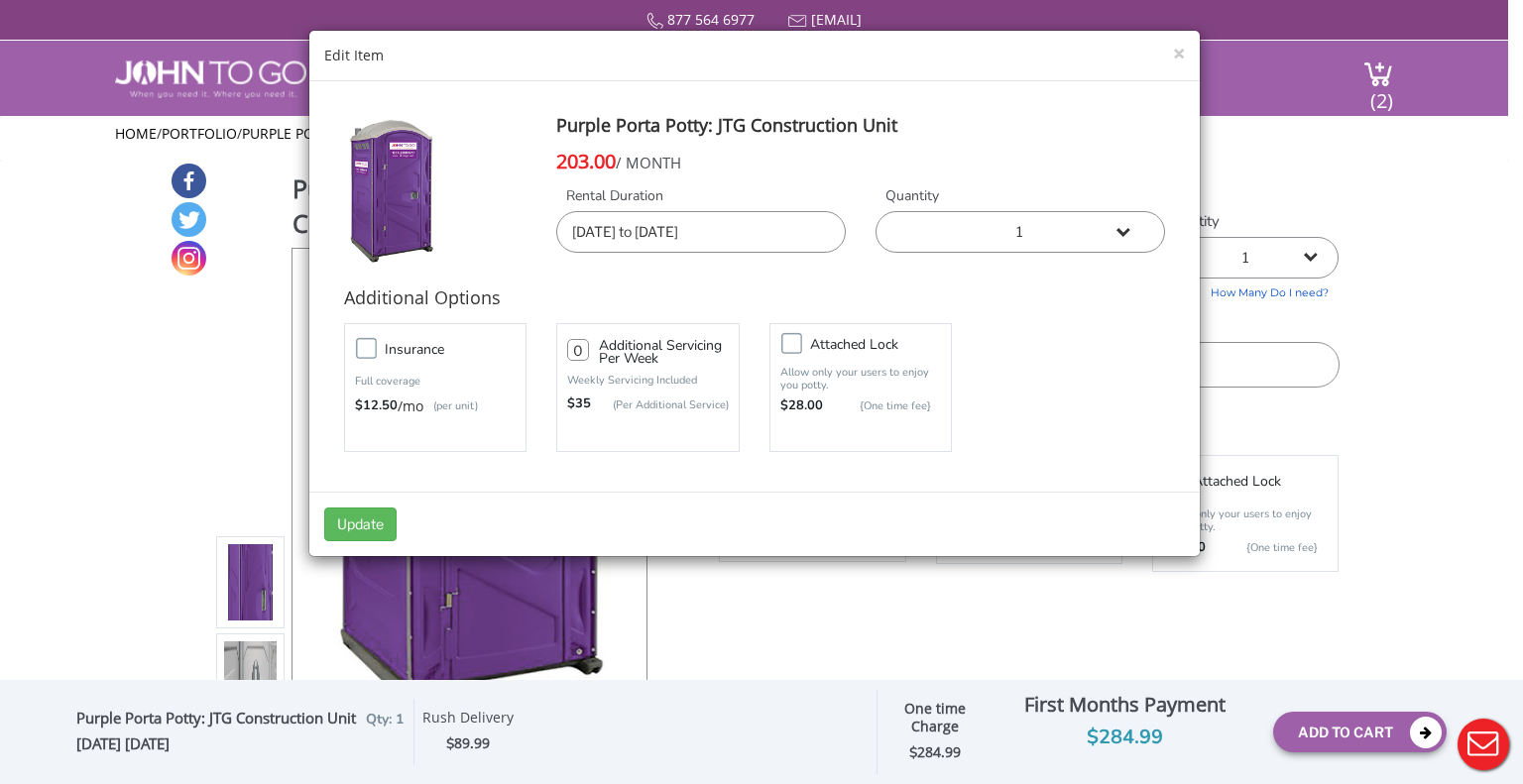 click on "Additional Options" at bounding box center [755, 303] 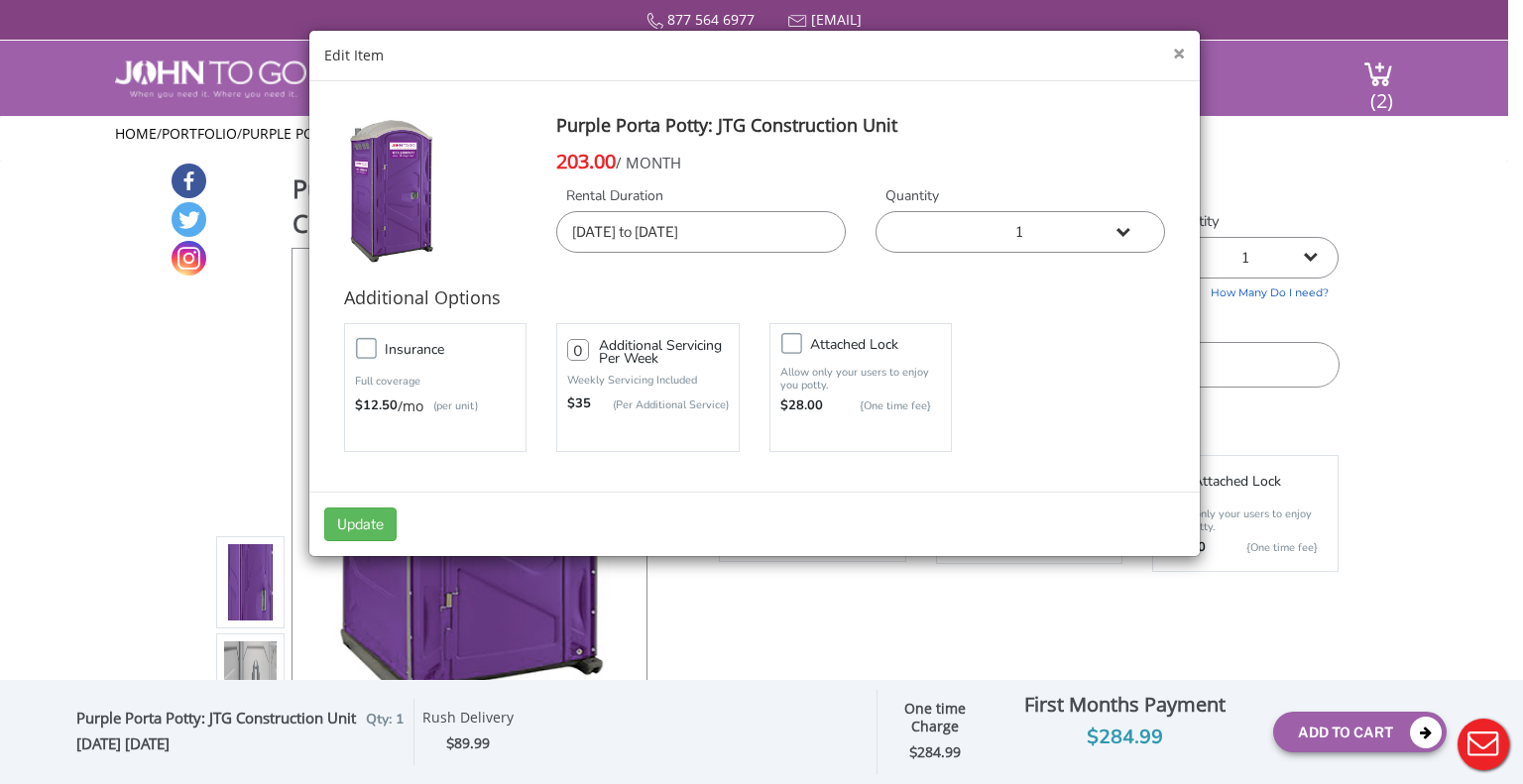 click on "×" at bounding box center [1179, 54] 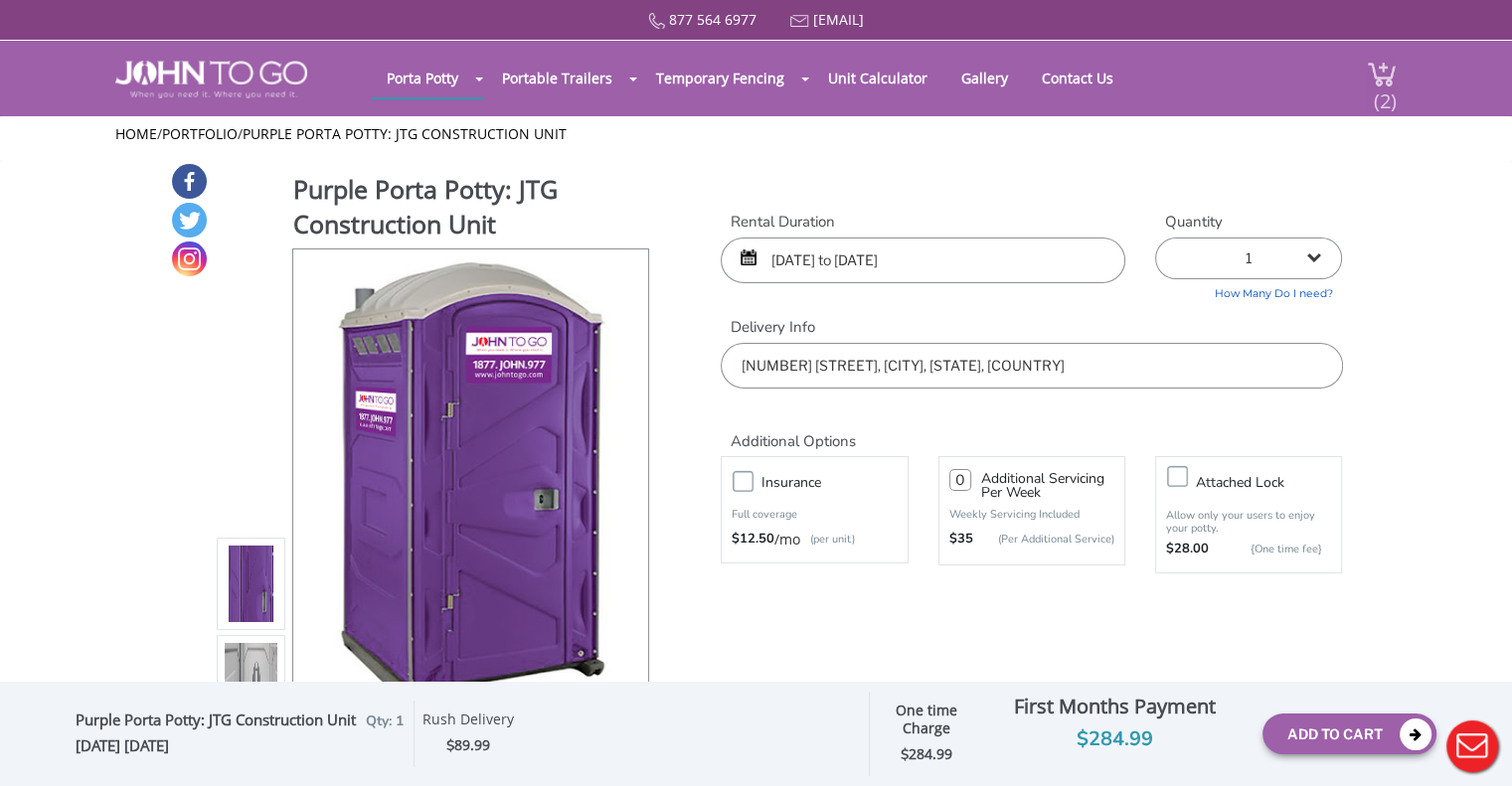 click on "(2)" at bounding box center [1385, 92] 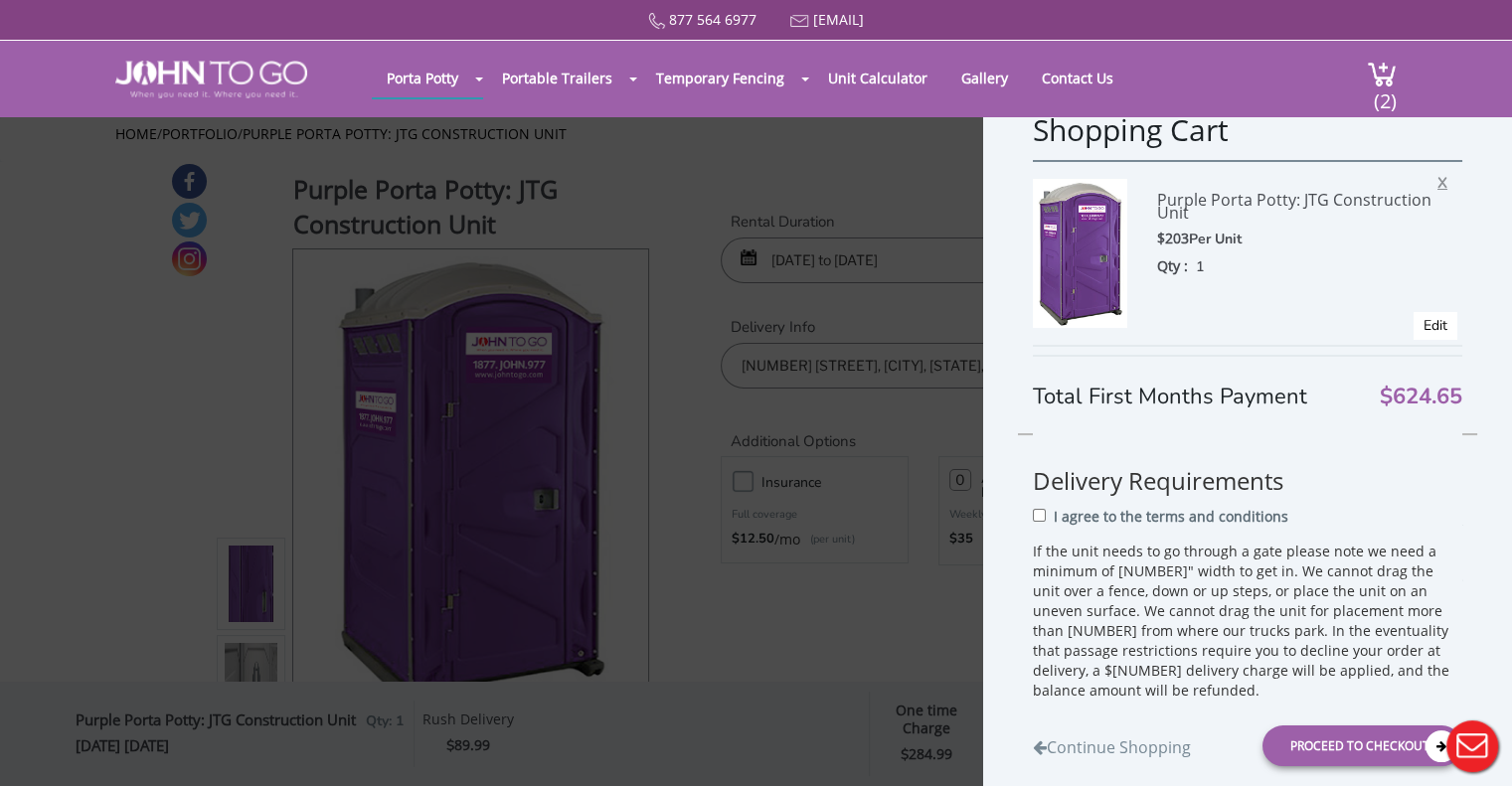 click on "X" at bounding box center [1447, 180] 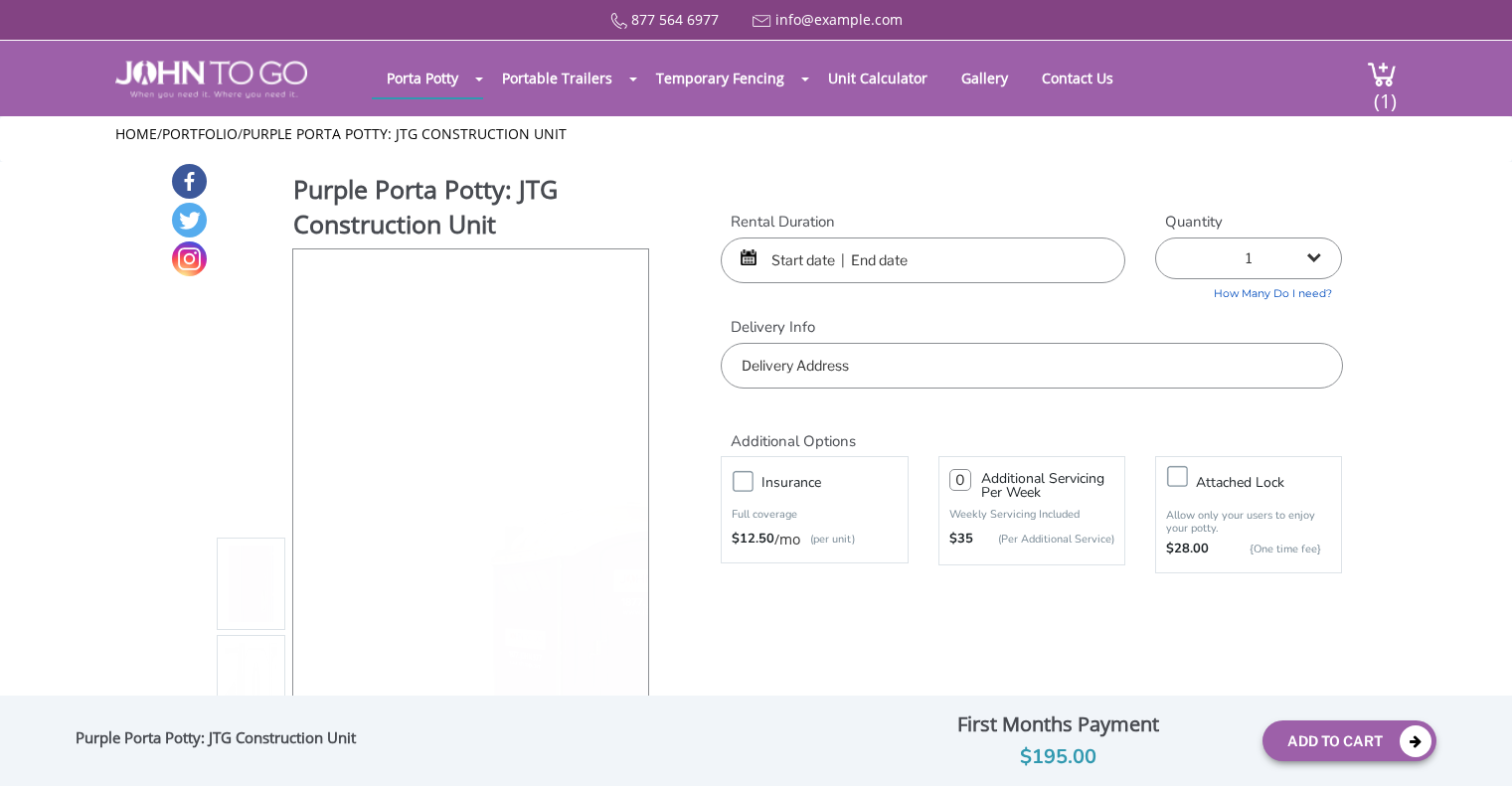 scroll, scrollTop: 0, scrollLeft: 0, axis: both 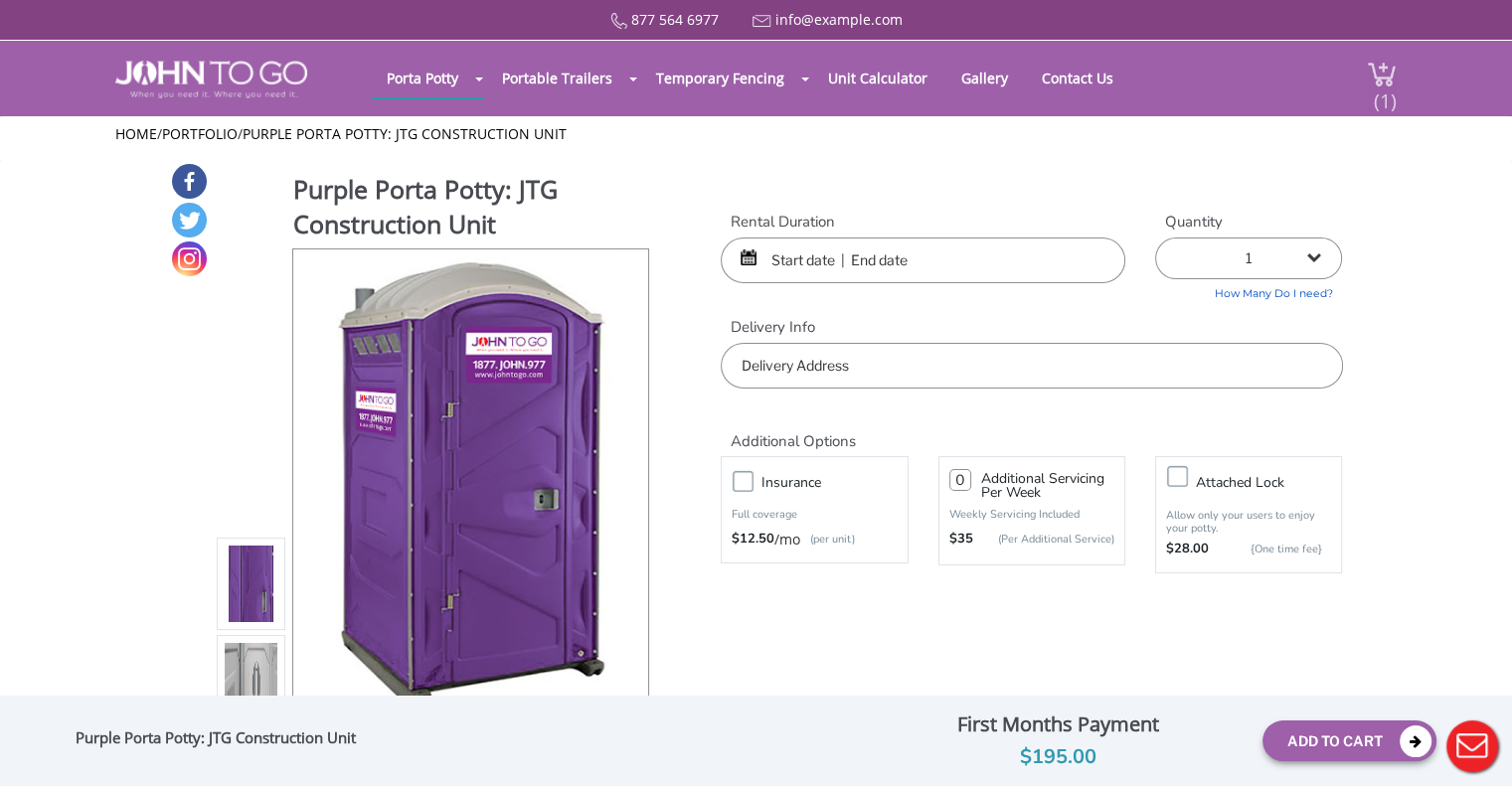 click on "(1)" at bounding box center (1385, 92) 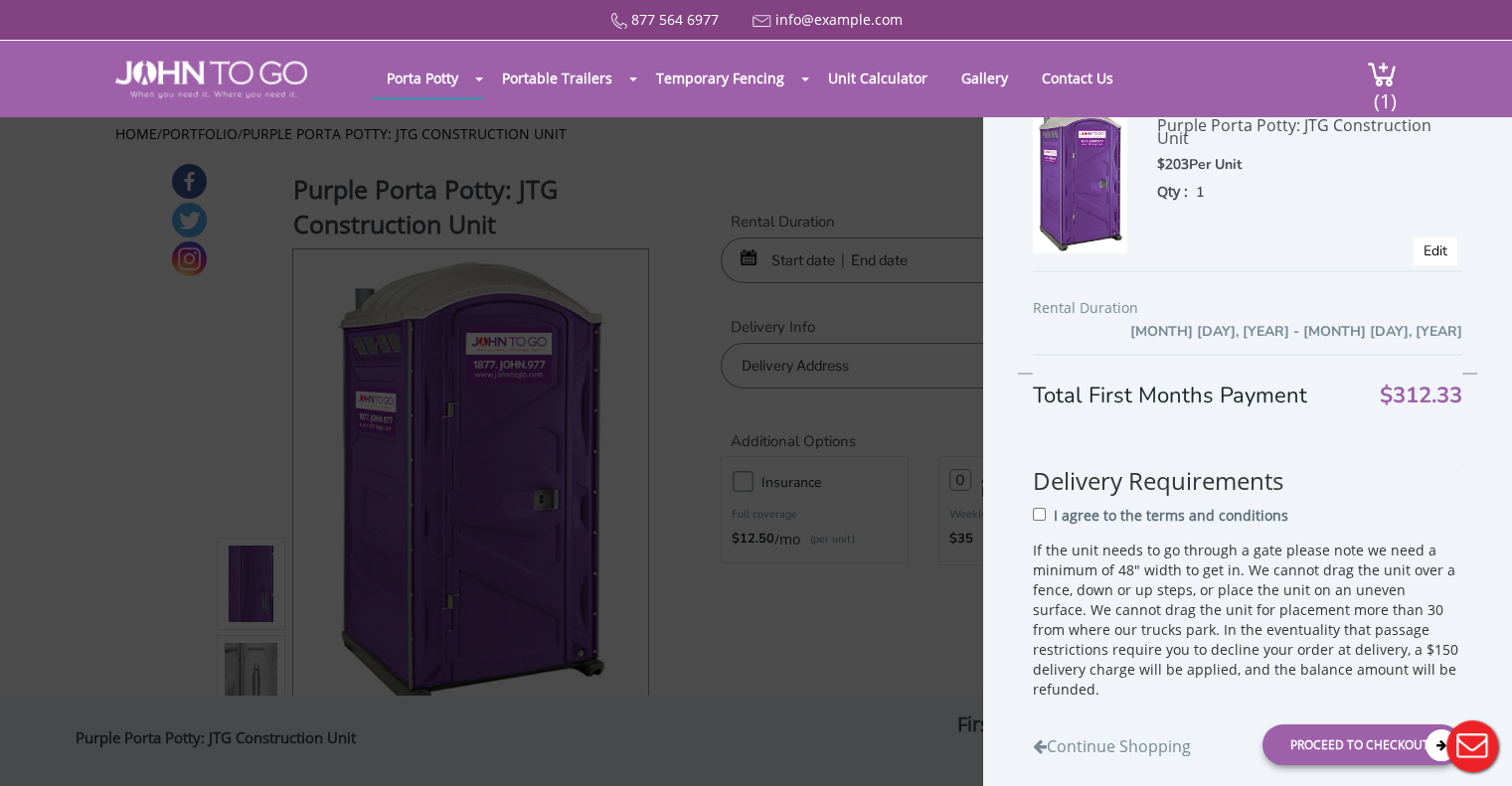 scroll, scrollTop: 76, scrollLeft: 0, axis: vertical 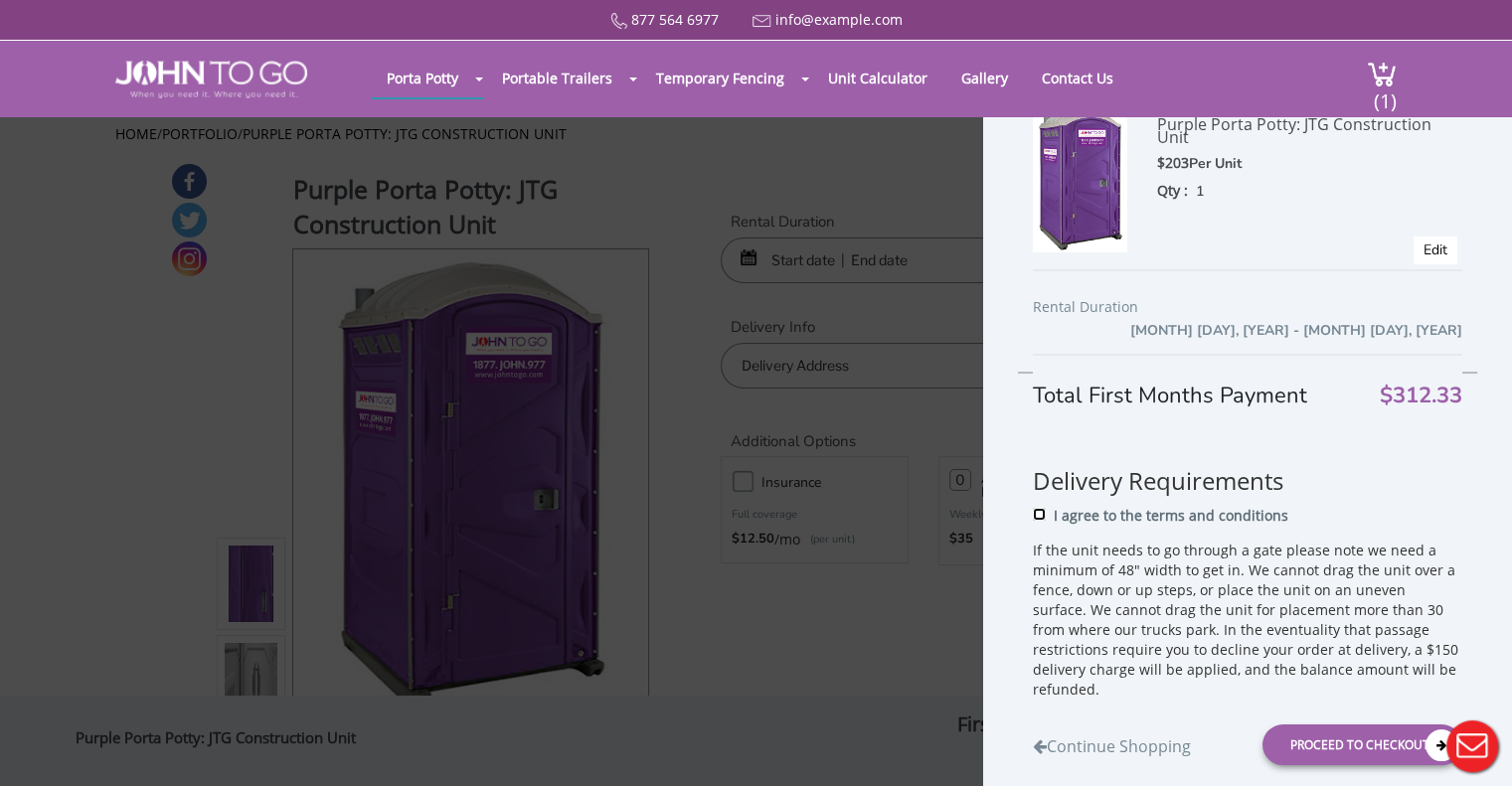 click on "I agree to the terms and conditions" at bounding box center [1039, 514] 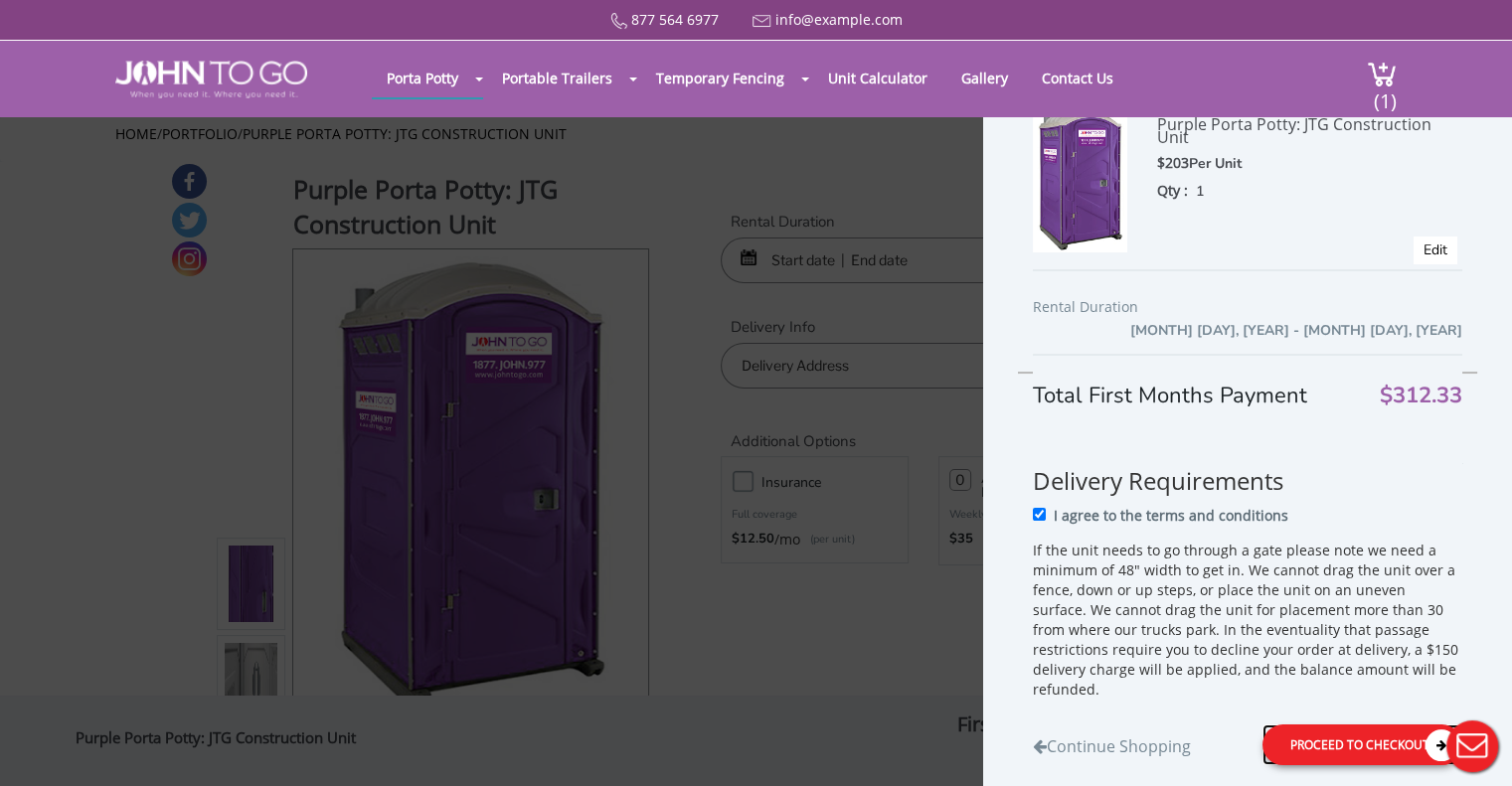 click on "Proceed to Checkout" at bounding box center (1362, 744) 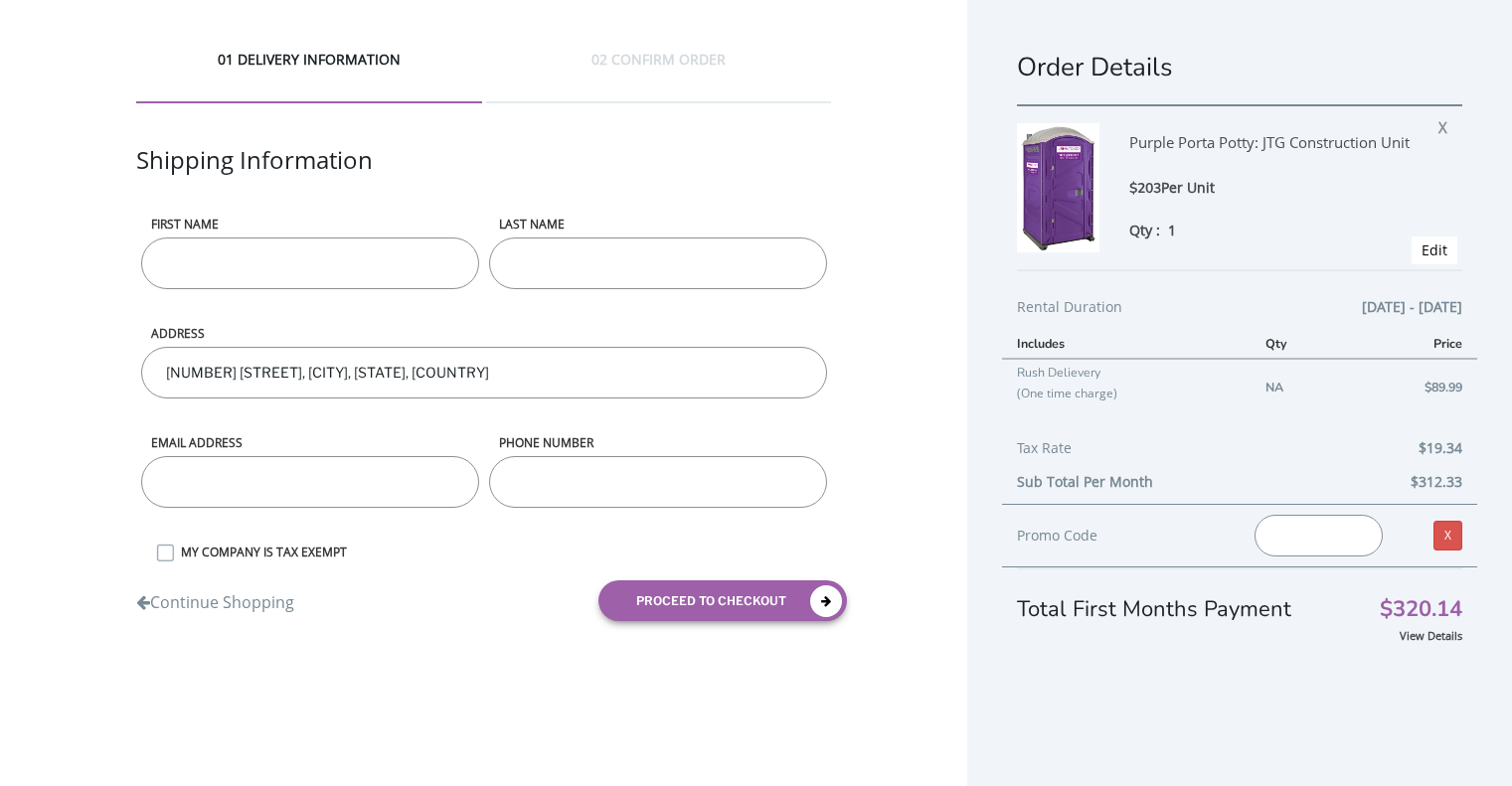 scroll, scrollTop: 0, scrollLeft: 0, axis: both 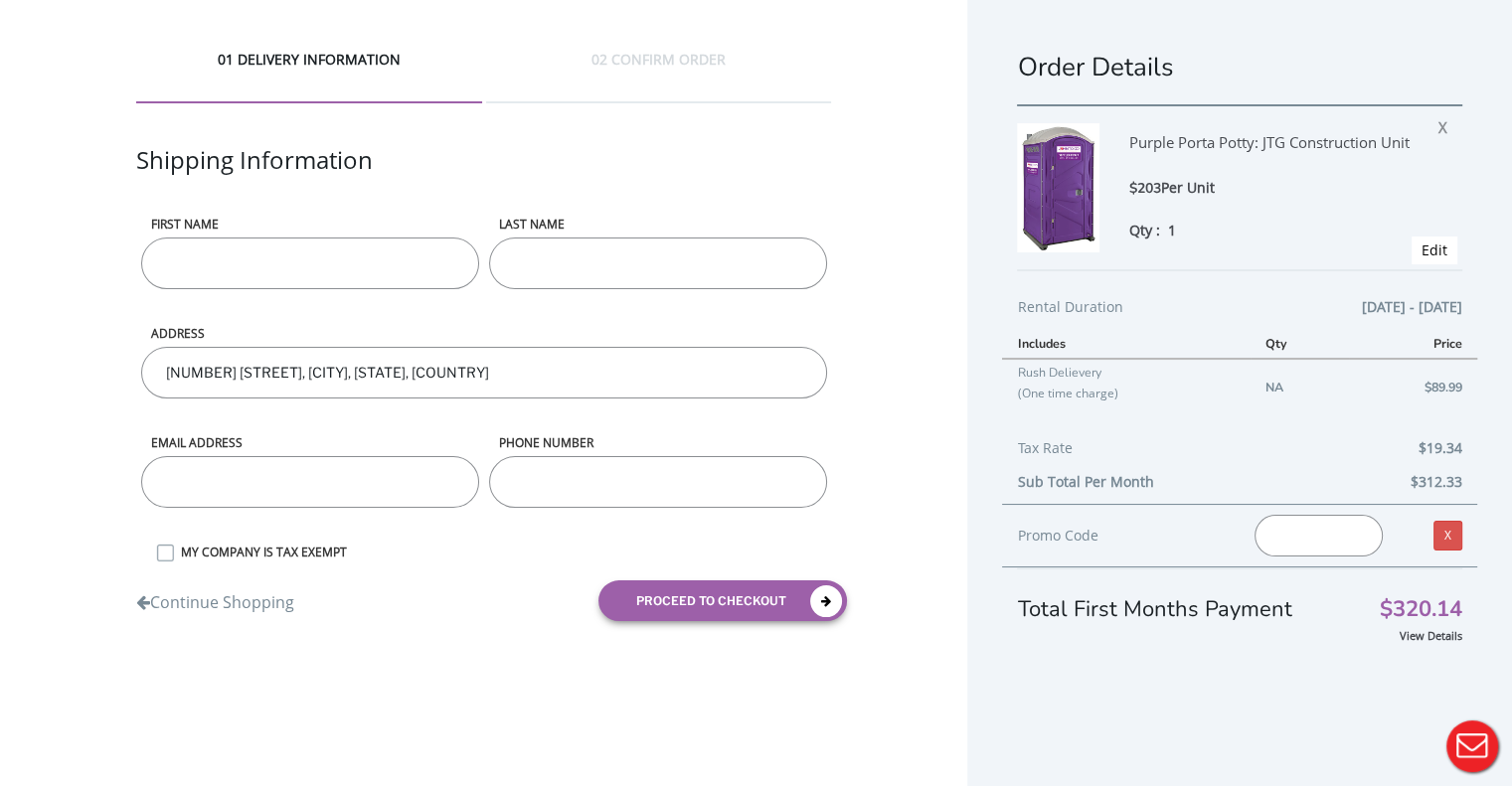 click on "First name" at bounding box center [310, 224] 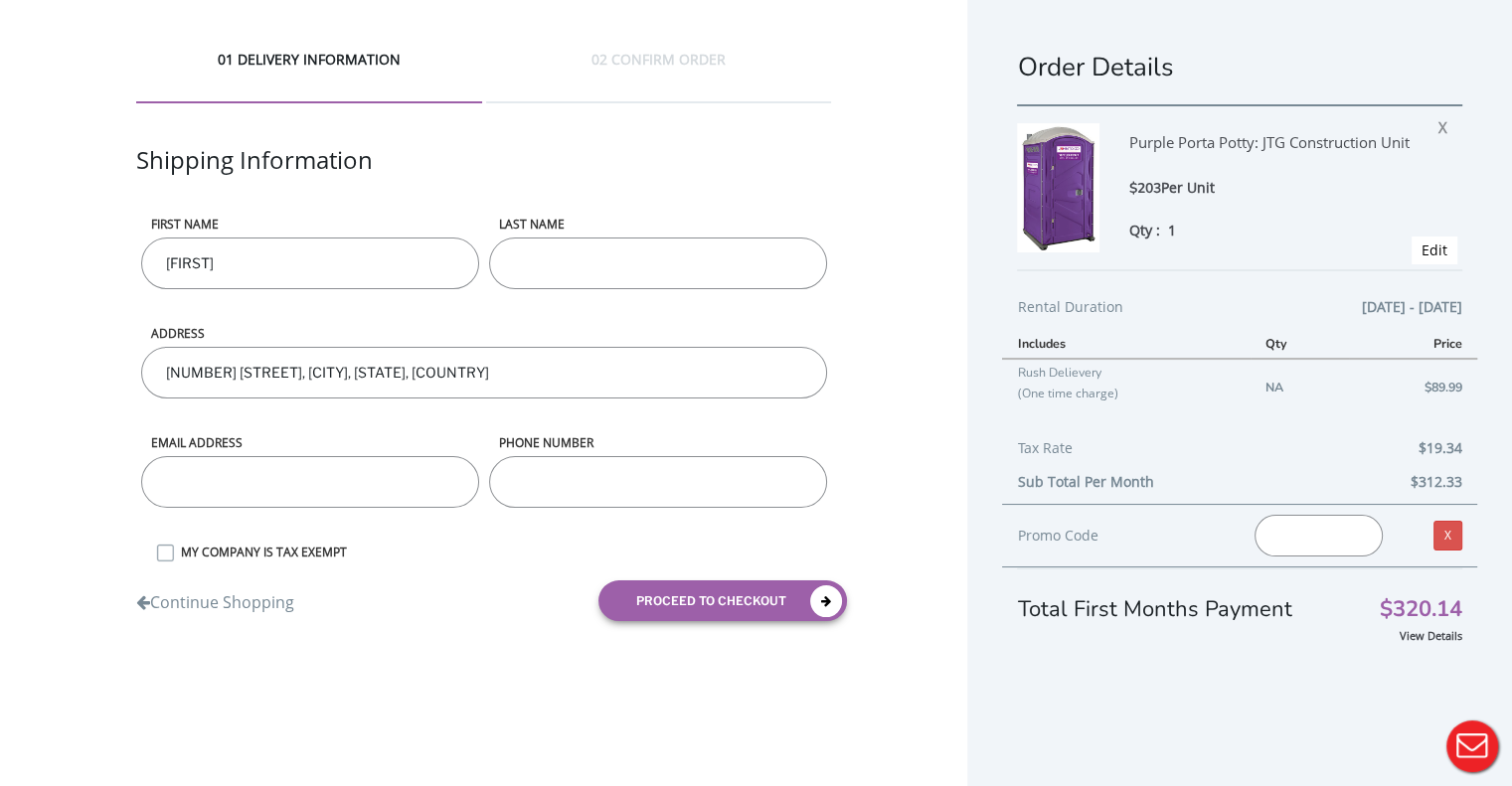 type on "[FIRST]" 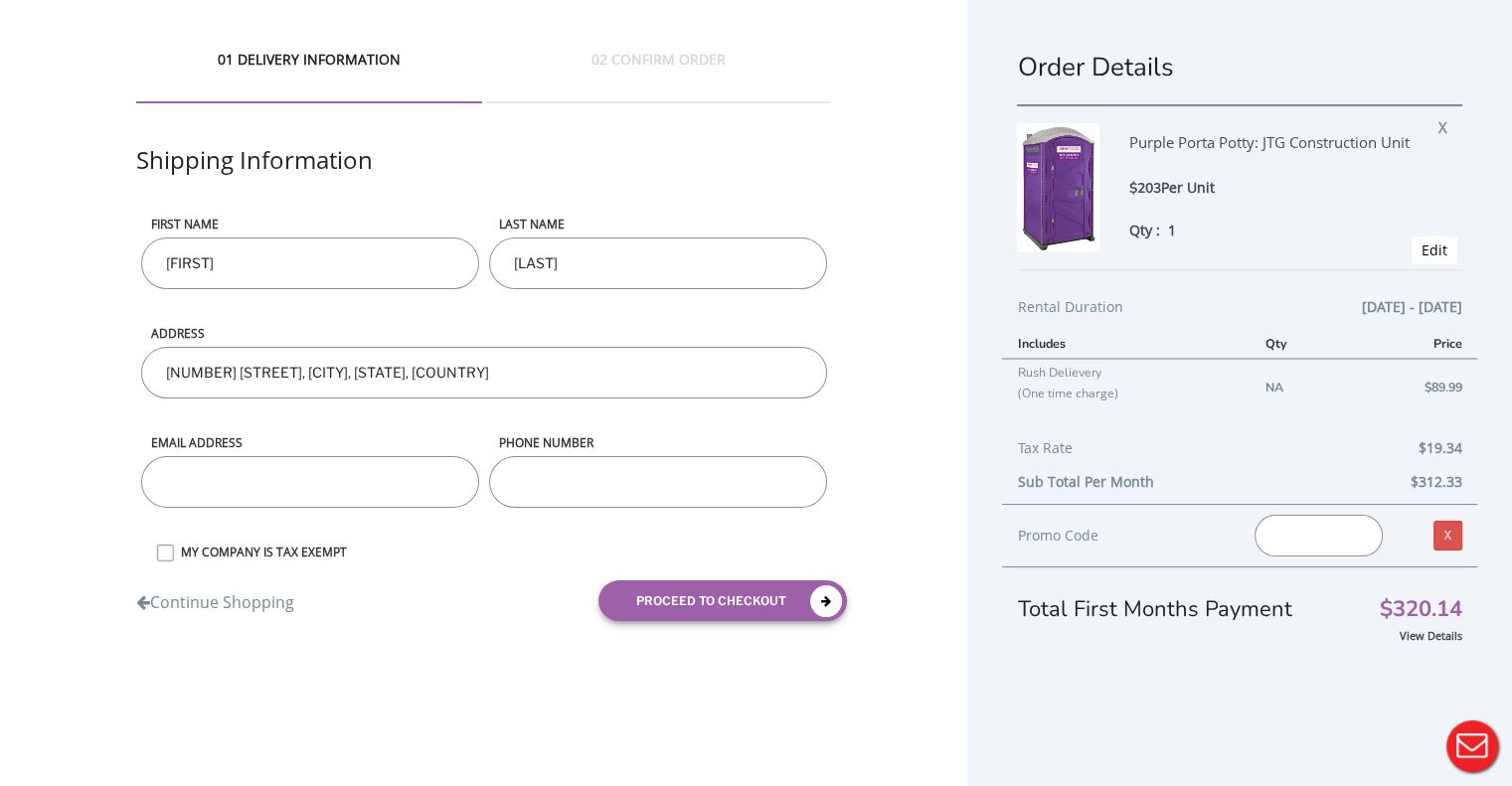 type on "[LAST]" 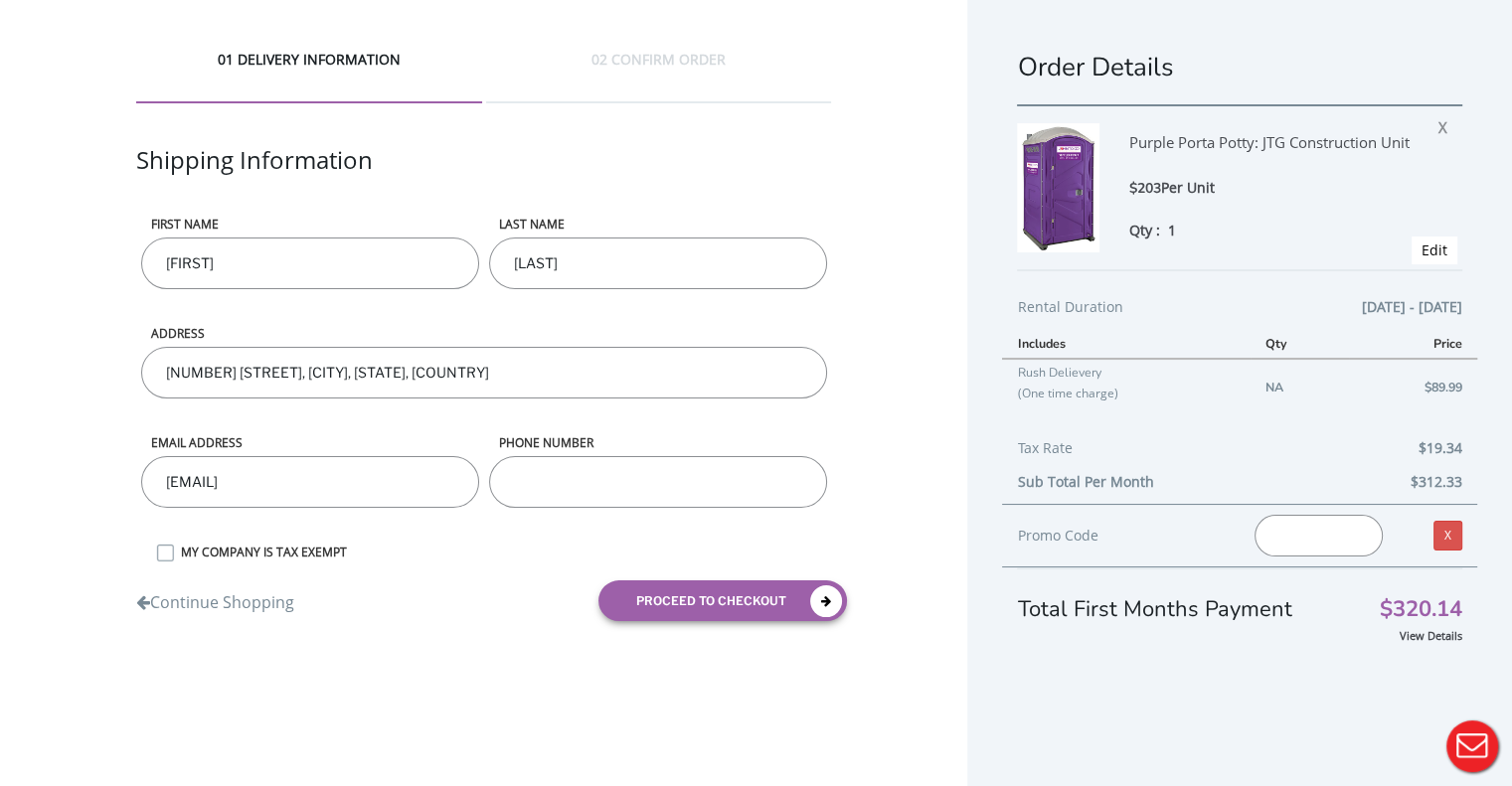 type on "[EMAIL]" 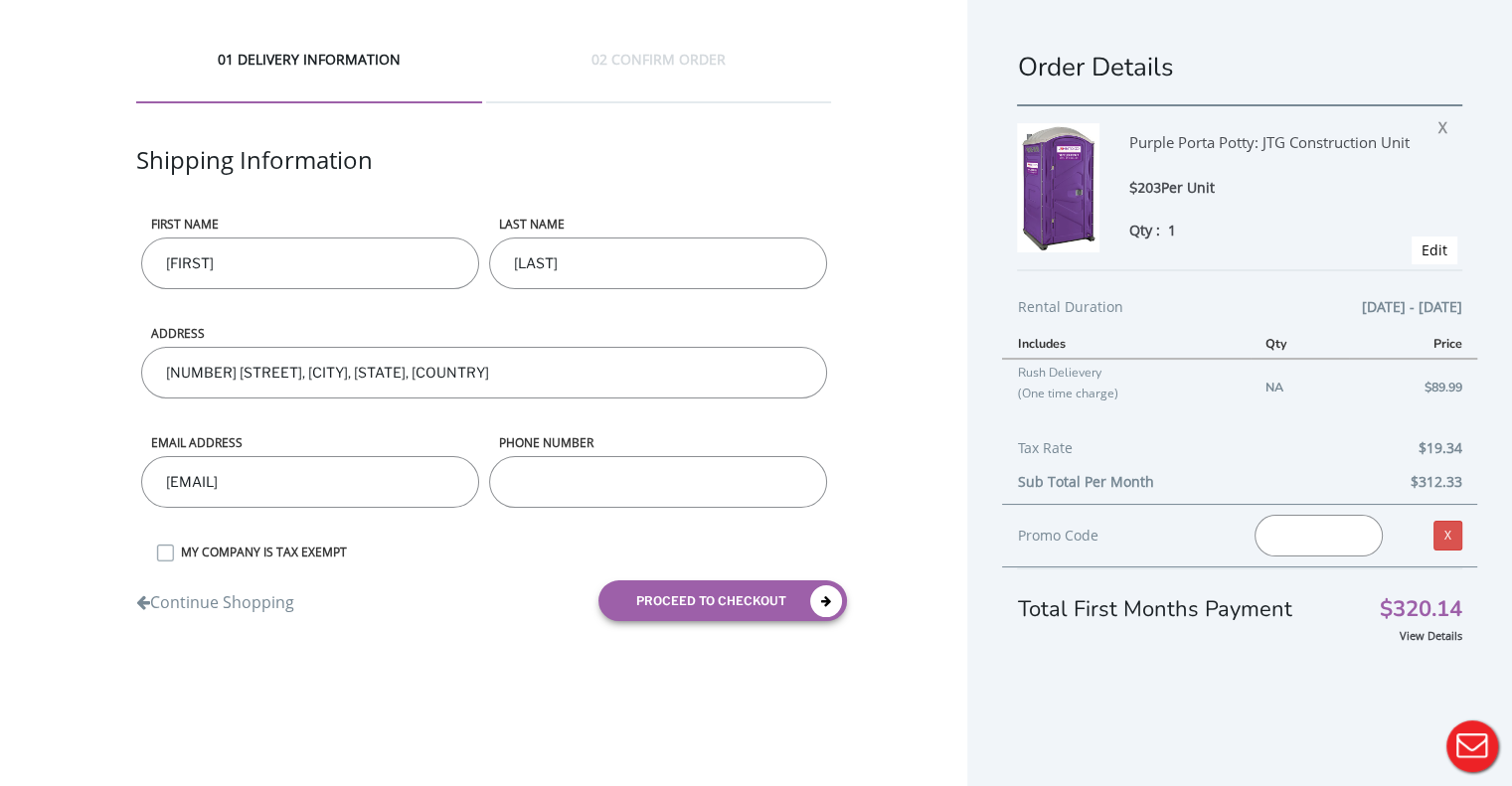 click on "First name
[FIRST]
LAST NAME
[LAST]
ADDRESS
[NUMBER] [STREET], [CITY], [STATE], [COUNTRY]
Email address
[EMAIL]
phone number
MY COMPANY IS TAX EXEMPT
After reviewing your documentation we’ll credit your refund" at bounding box center [484, 425] 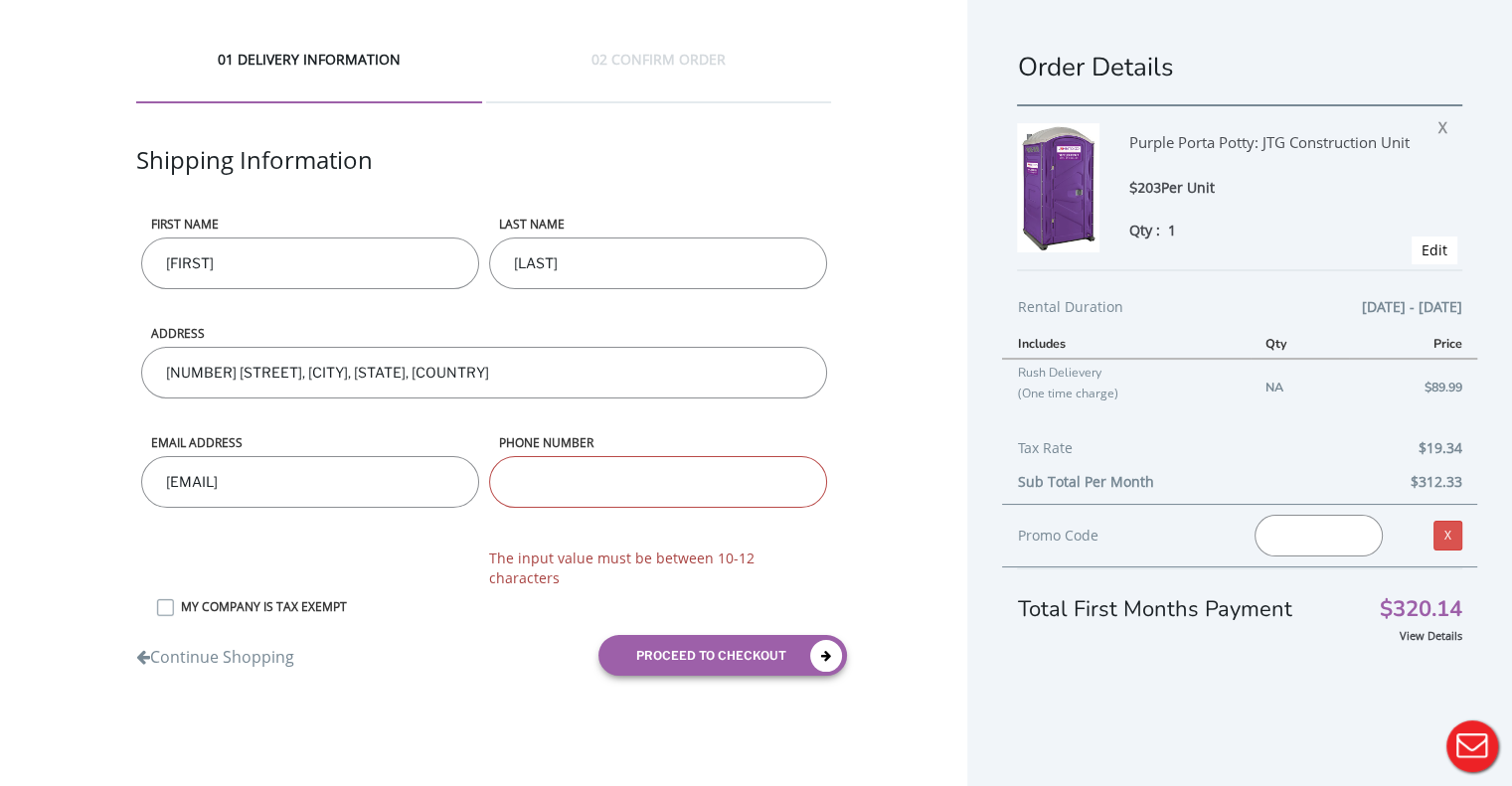 click on "phone number" at bounding box center (658, 482) 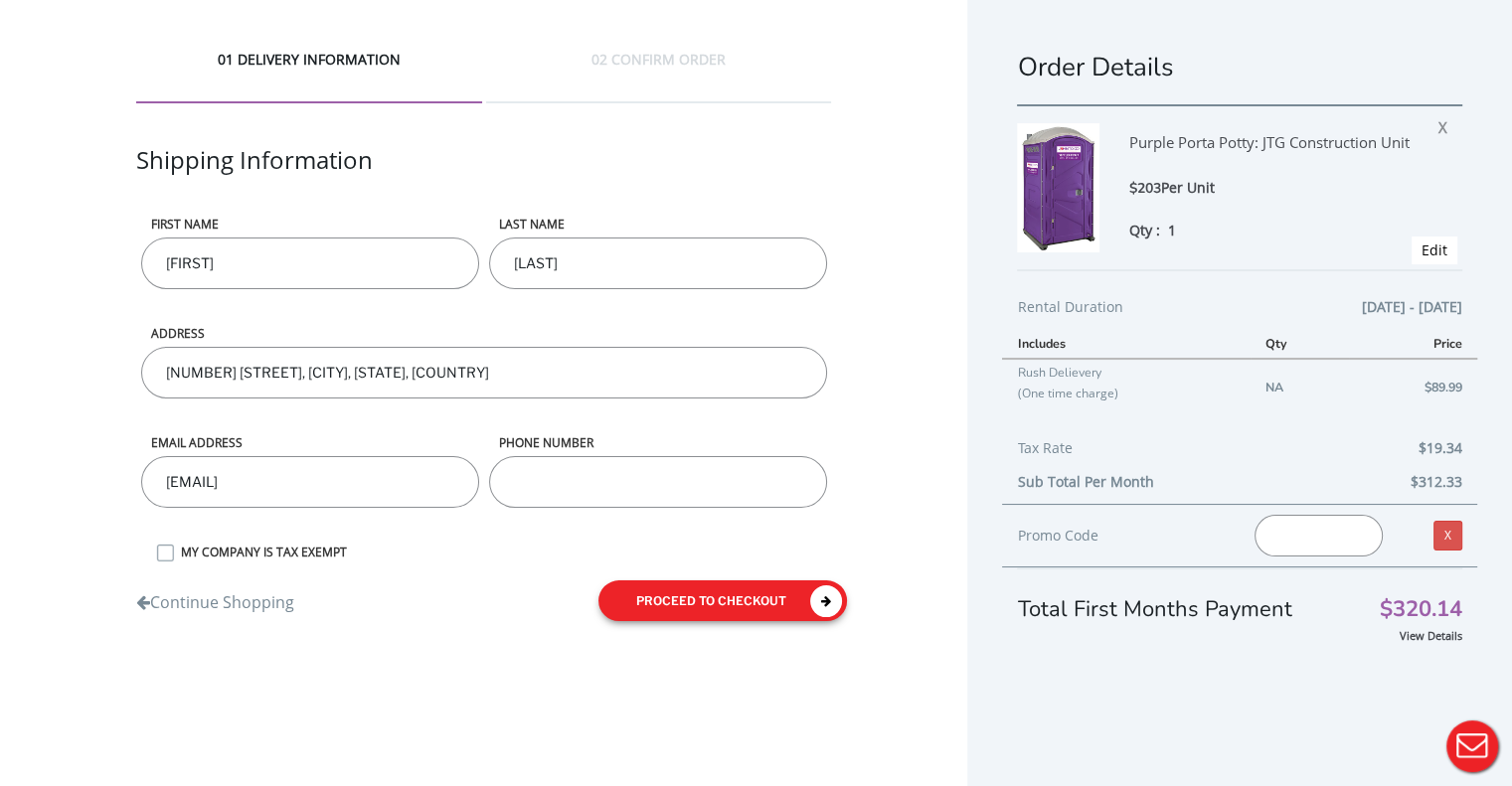 type on "[PHONE]" 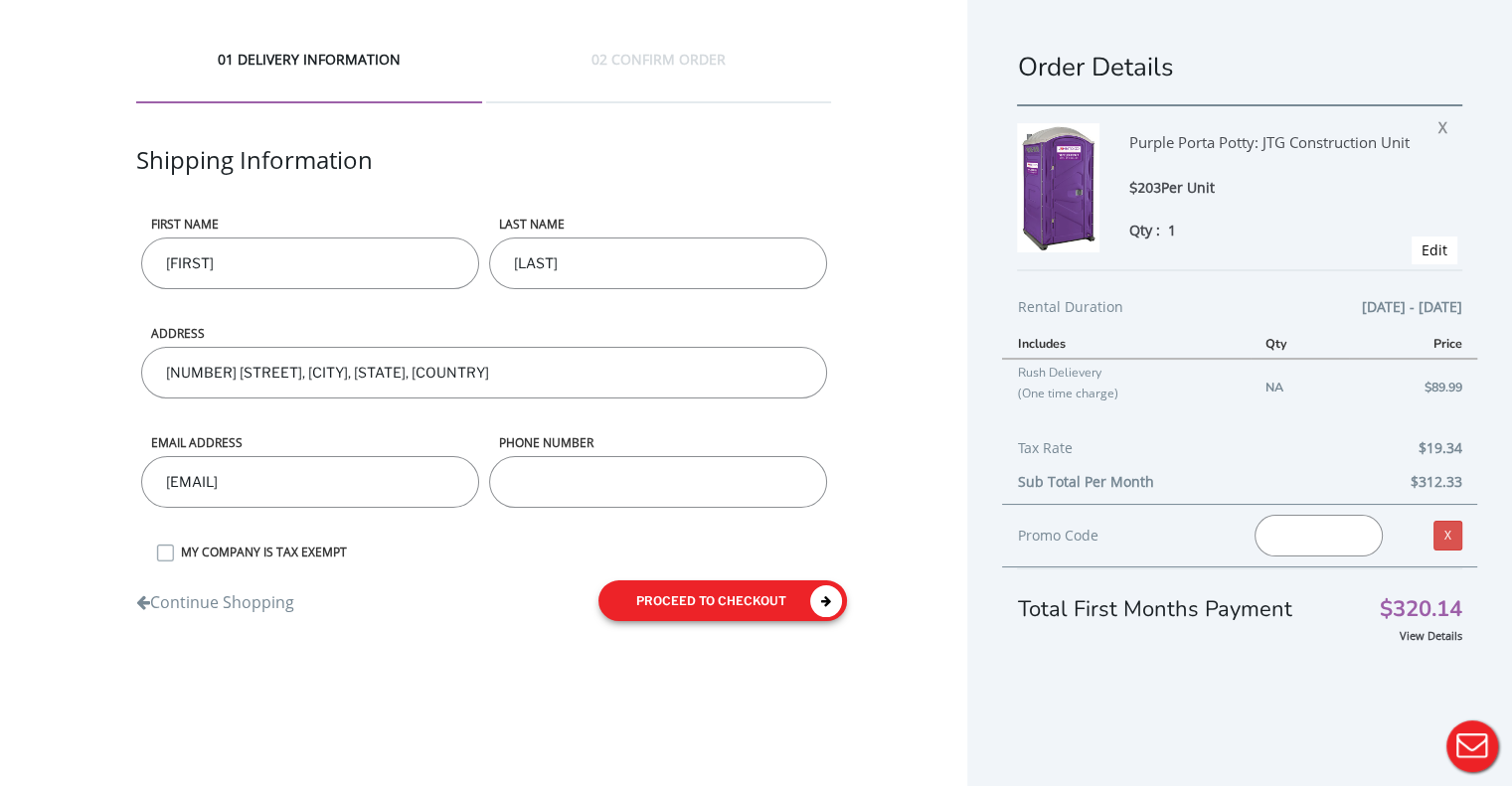 click on "proceed to checkout" at bounding box center (723, 600) 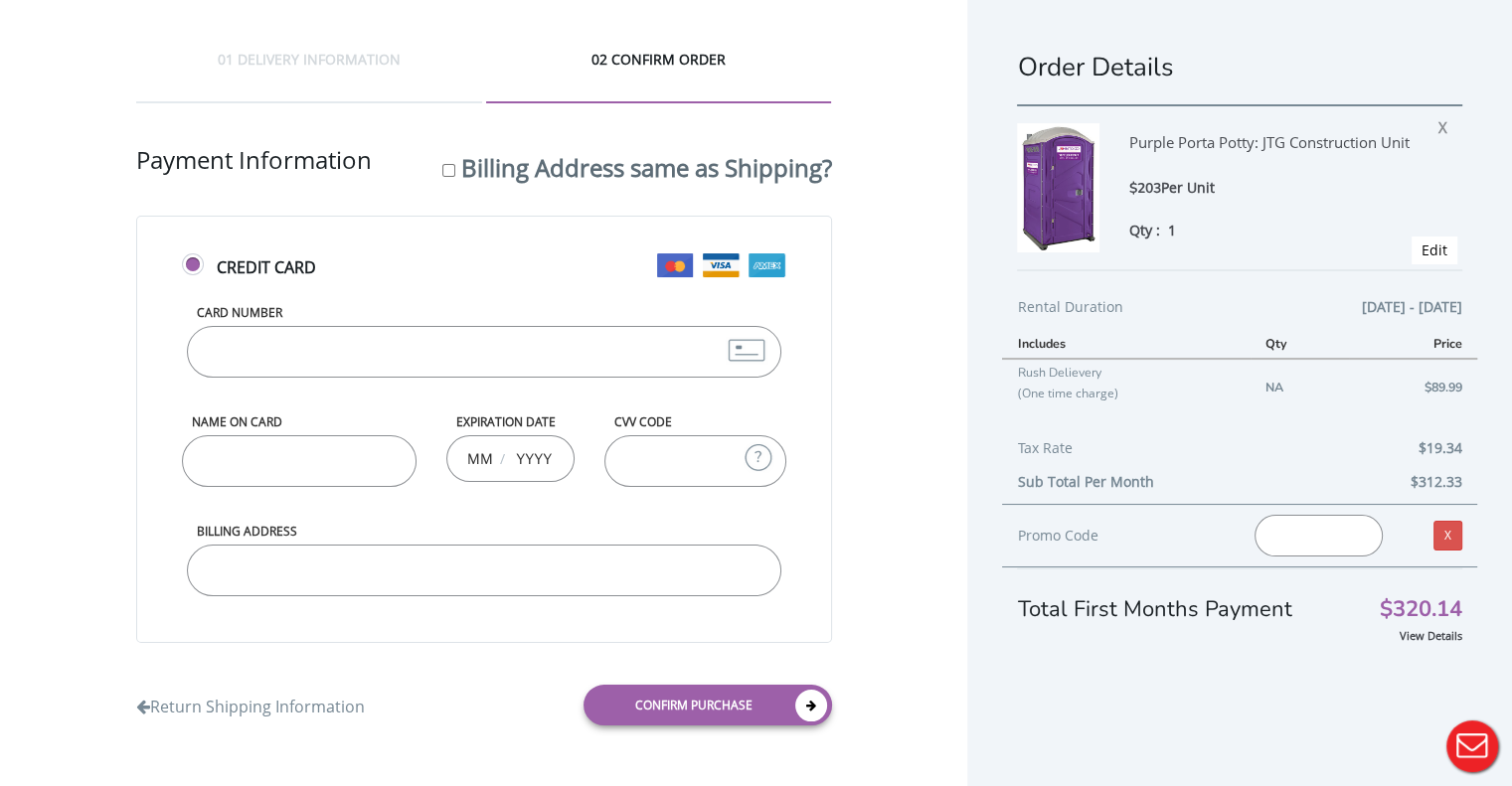 click on "Card Number" at bounding box center [484, 352] 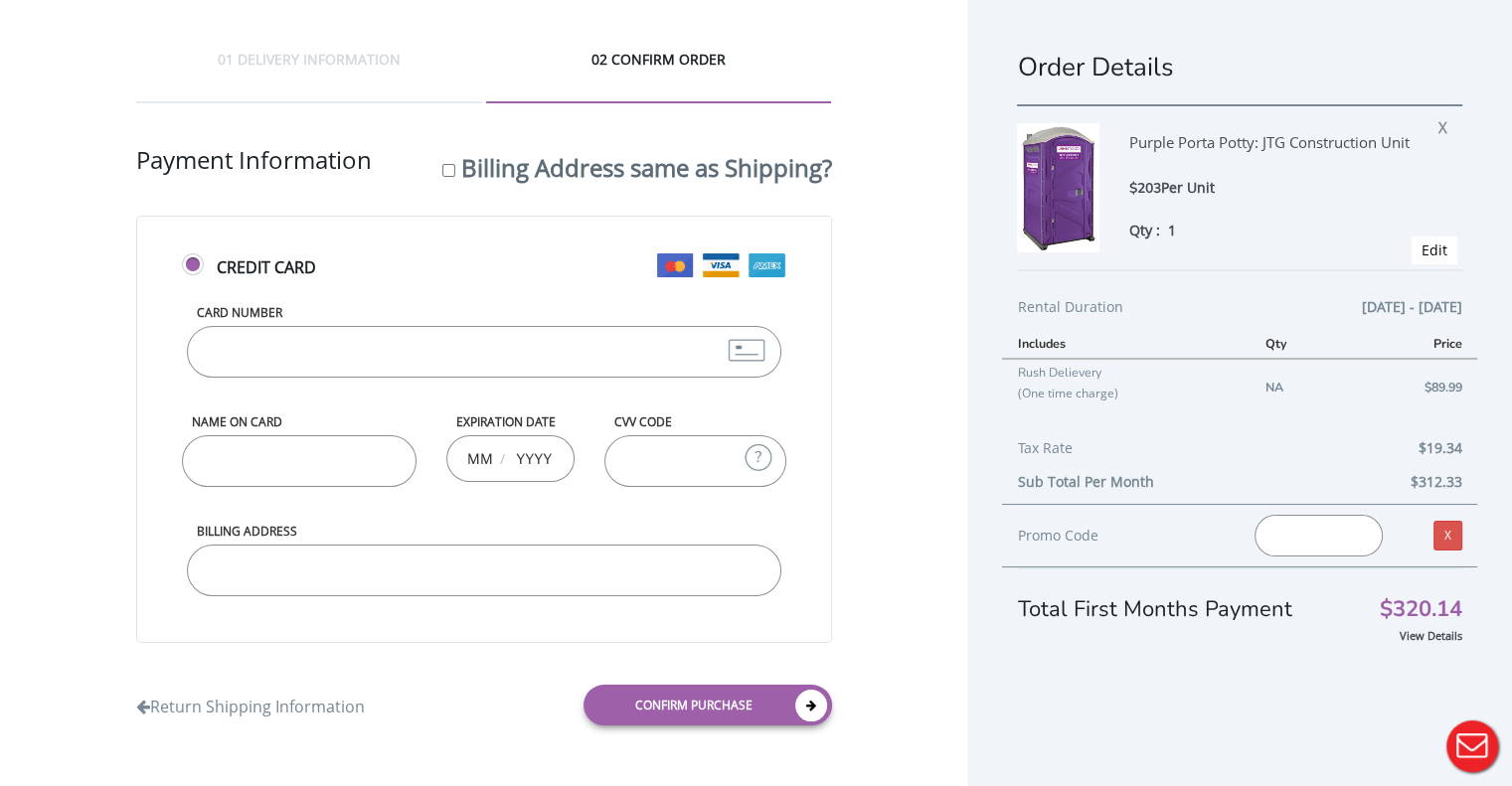 type on "[PHONE]" 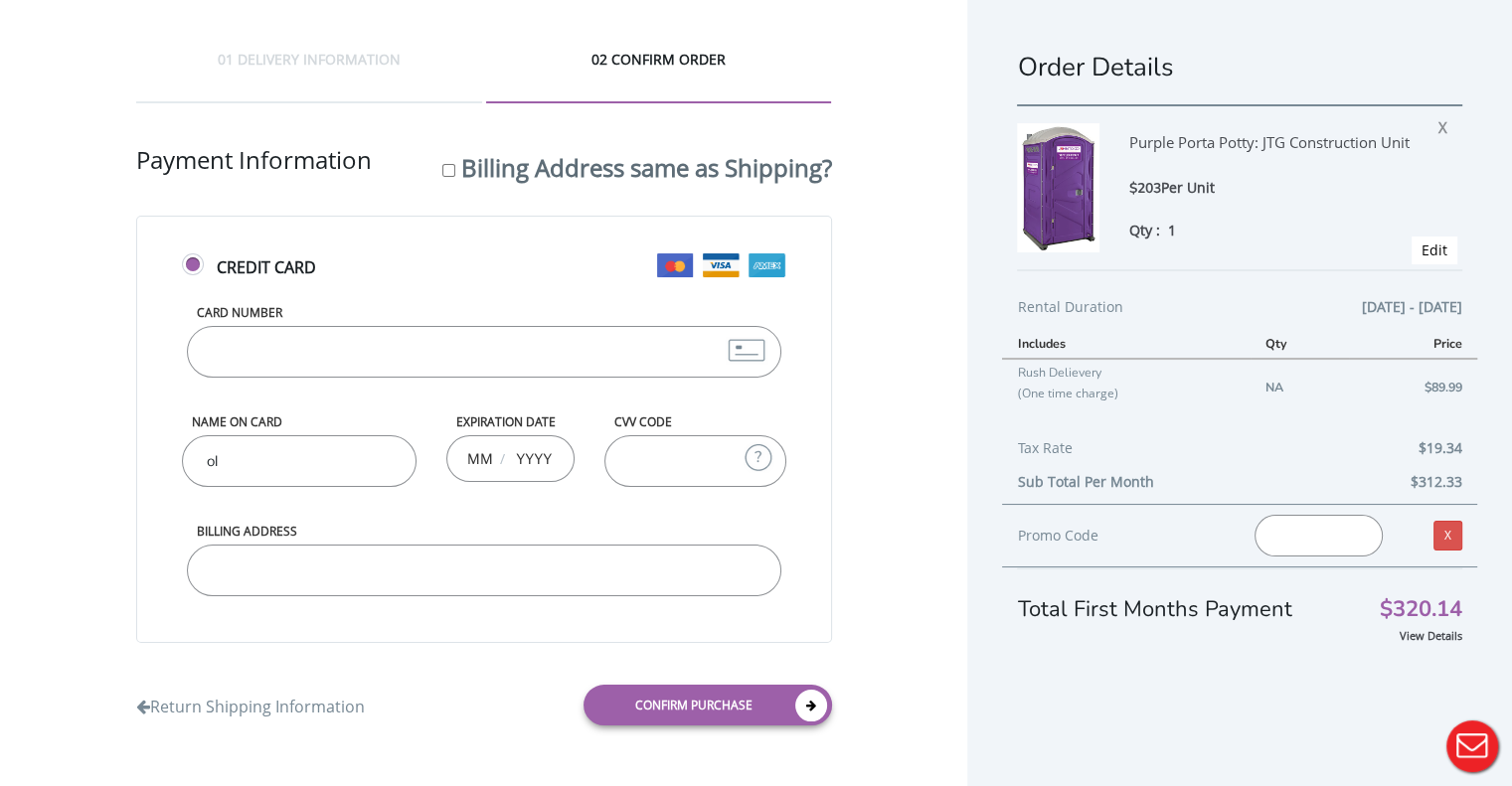 type on "o" 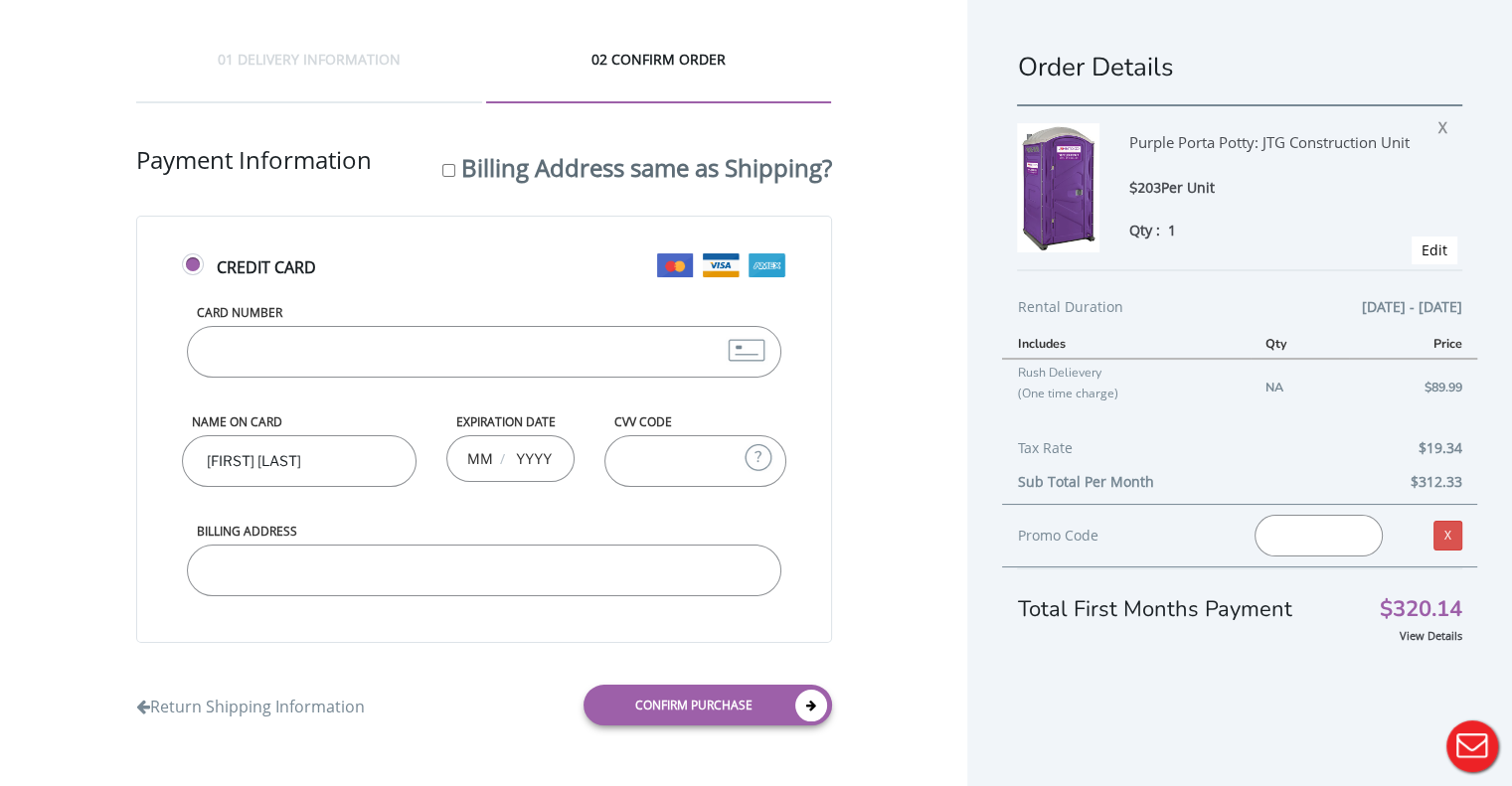 type on "[FIRST] [LAST]" 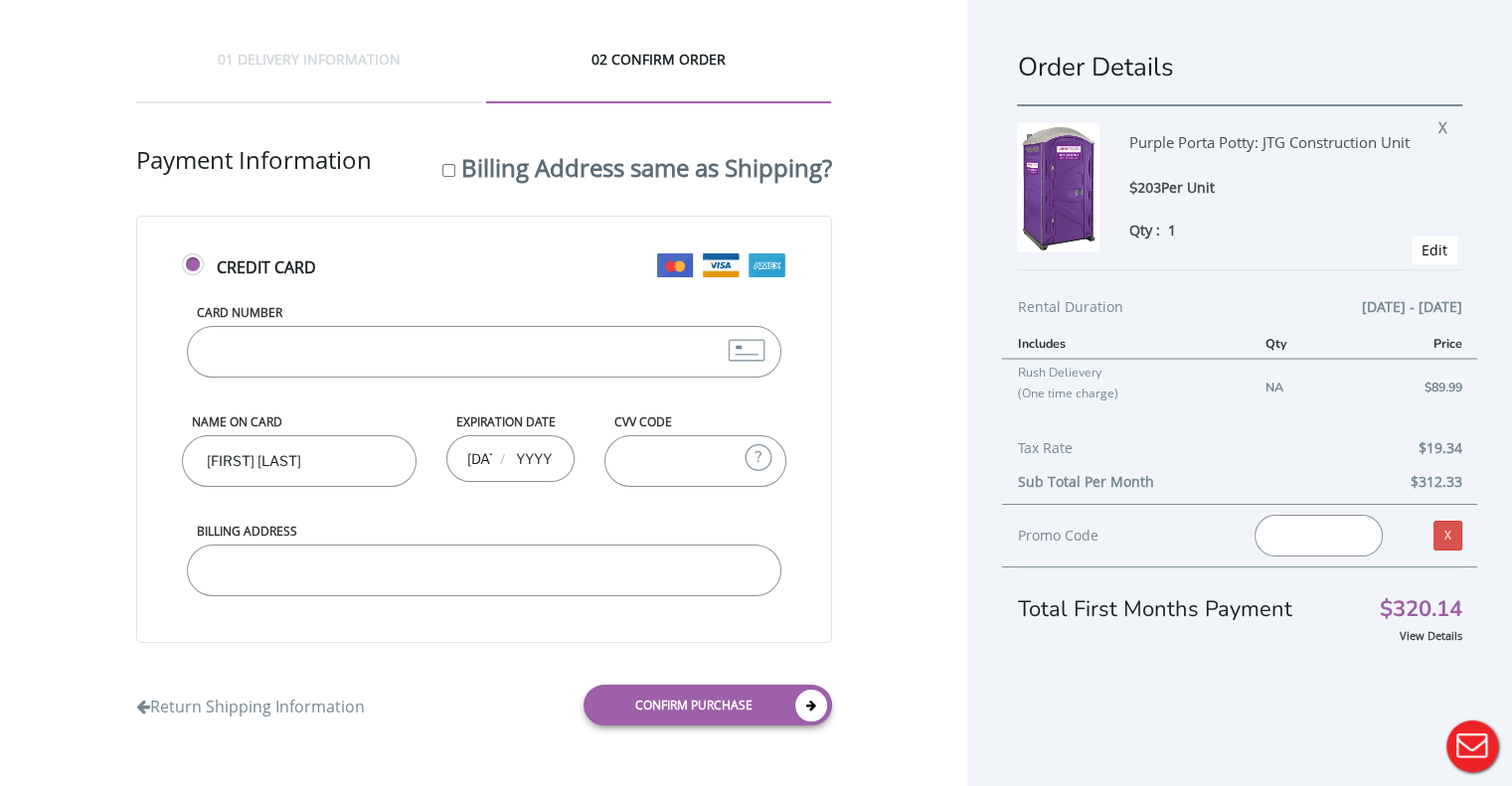 type on "[DATE]" 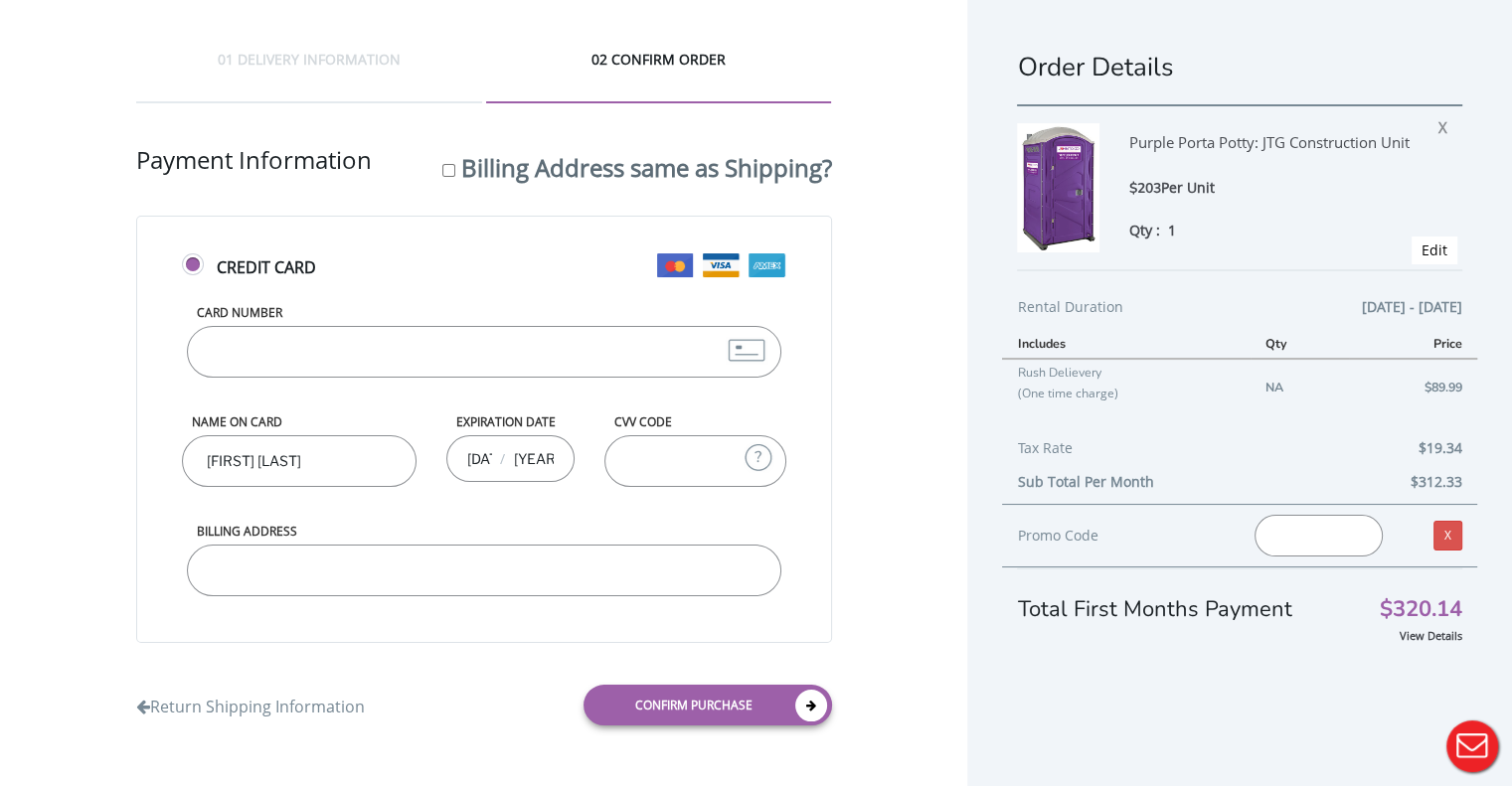type on "[YEAR]" 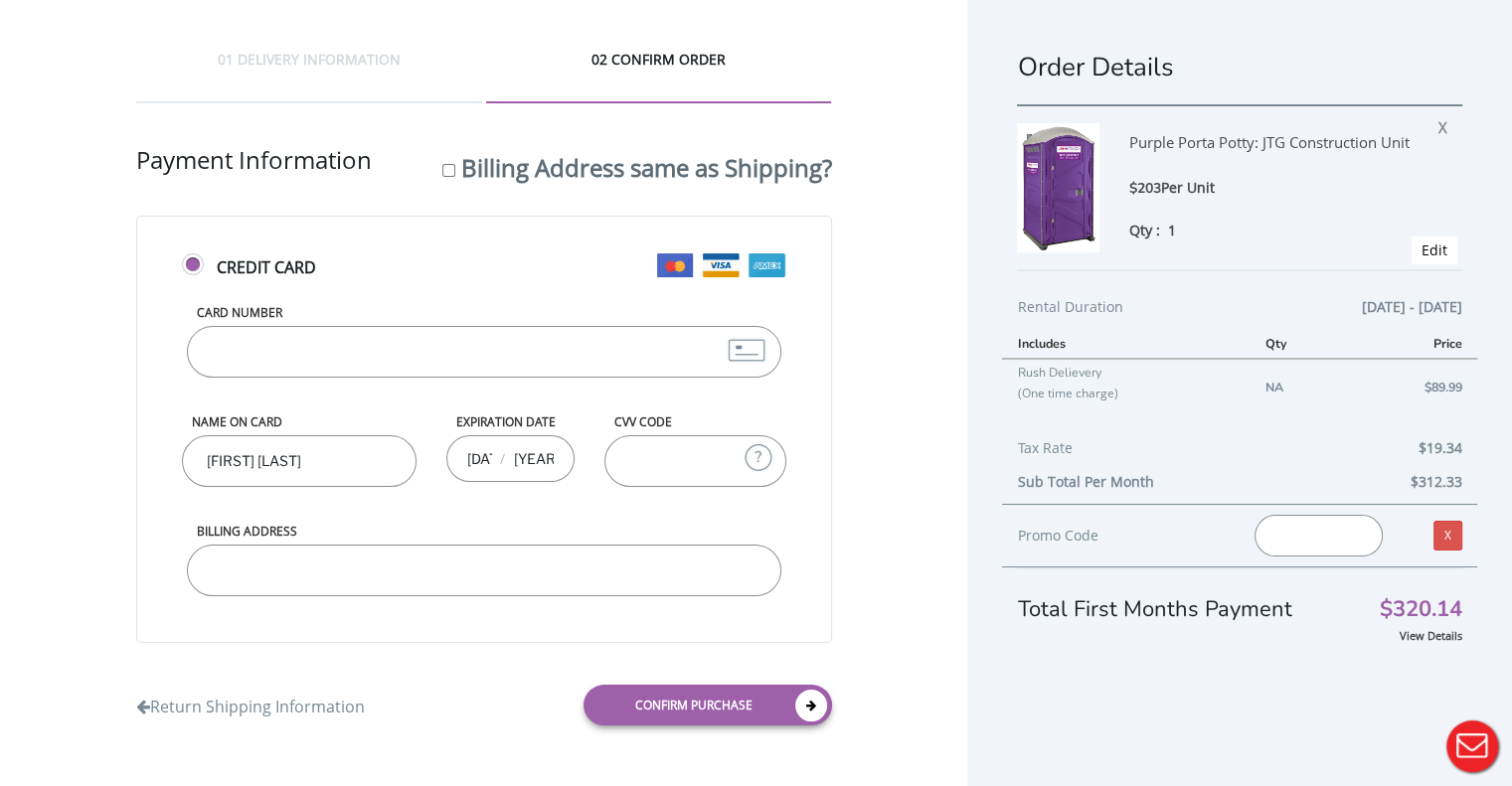 type on "[PHONE]" 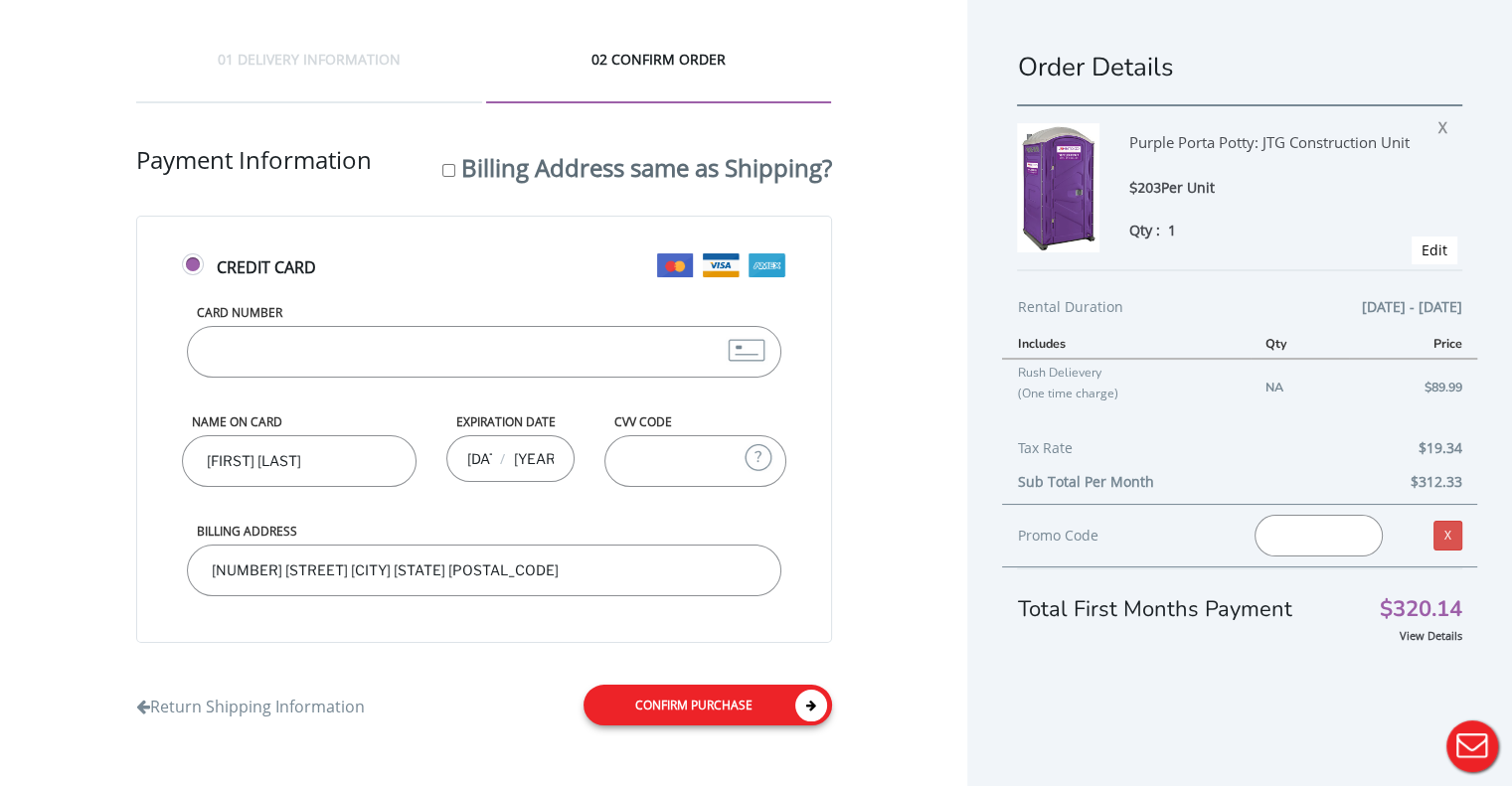 type on "[NUMBER] [STREET] [CITY] [STATE] [POSTAL_CODE]" 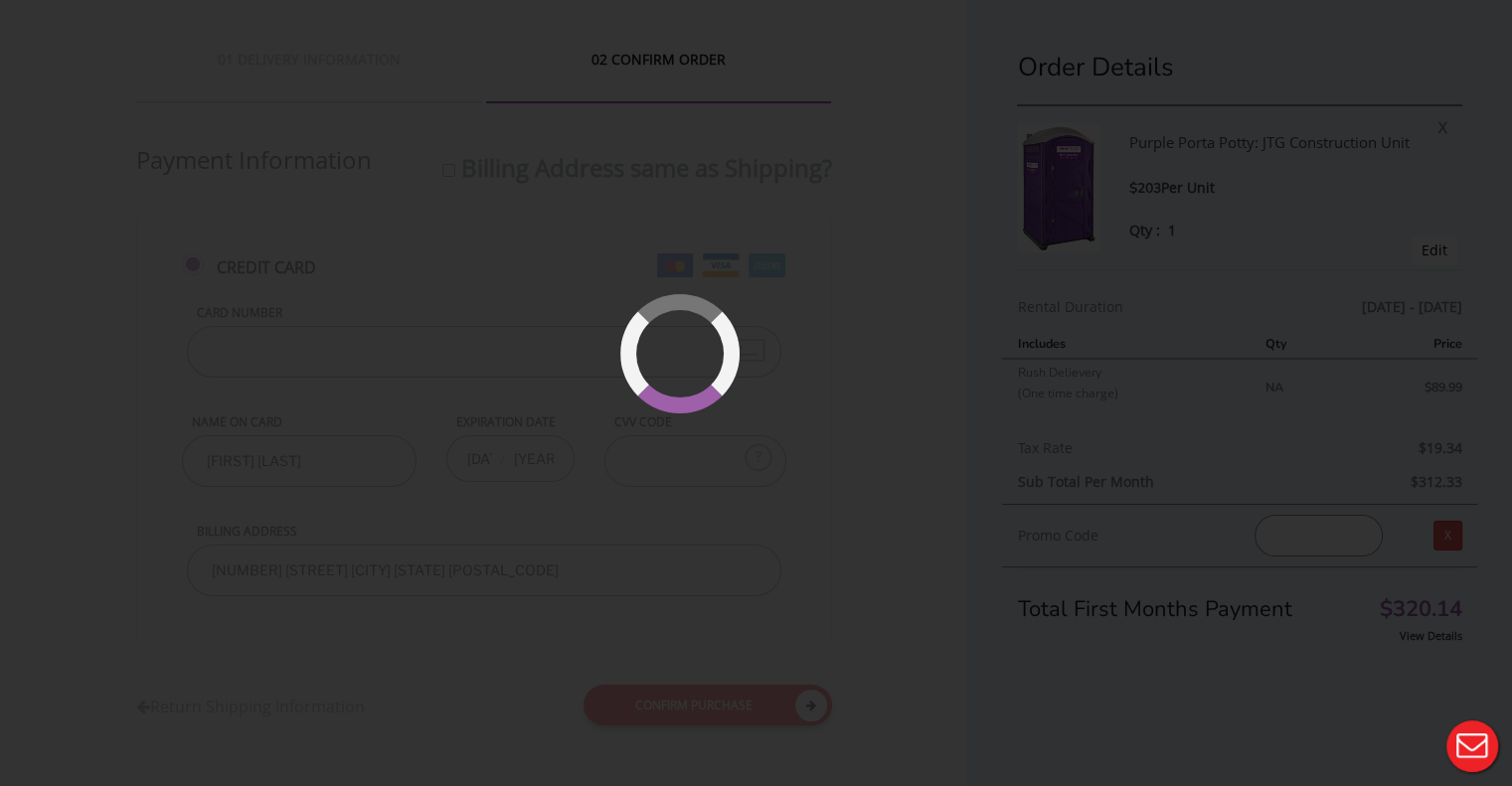 scroll, scrollTop: 39, scrollLeft: 0, axis: vertical 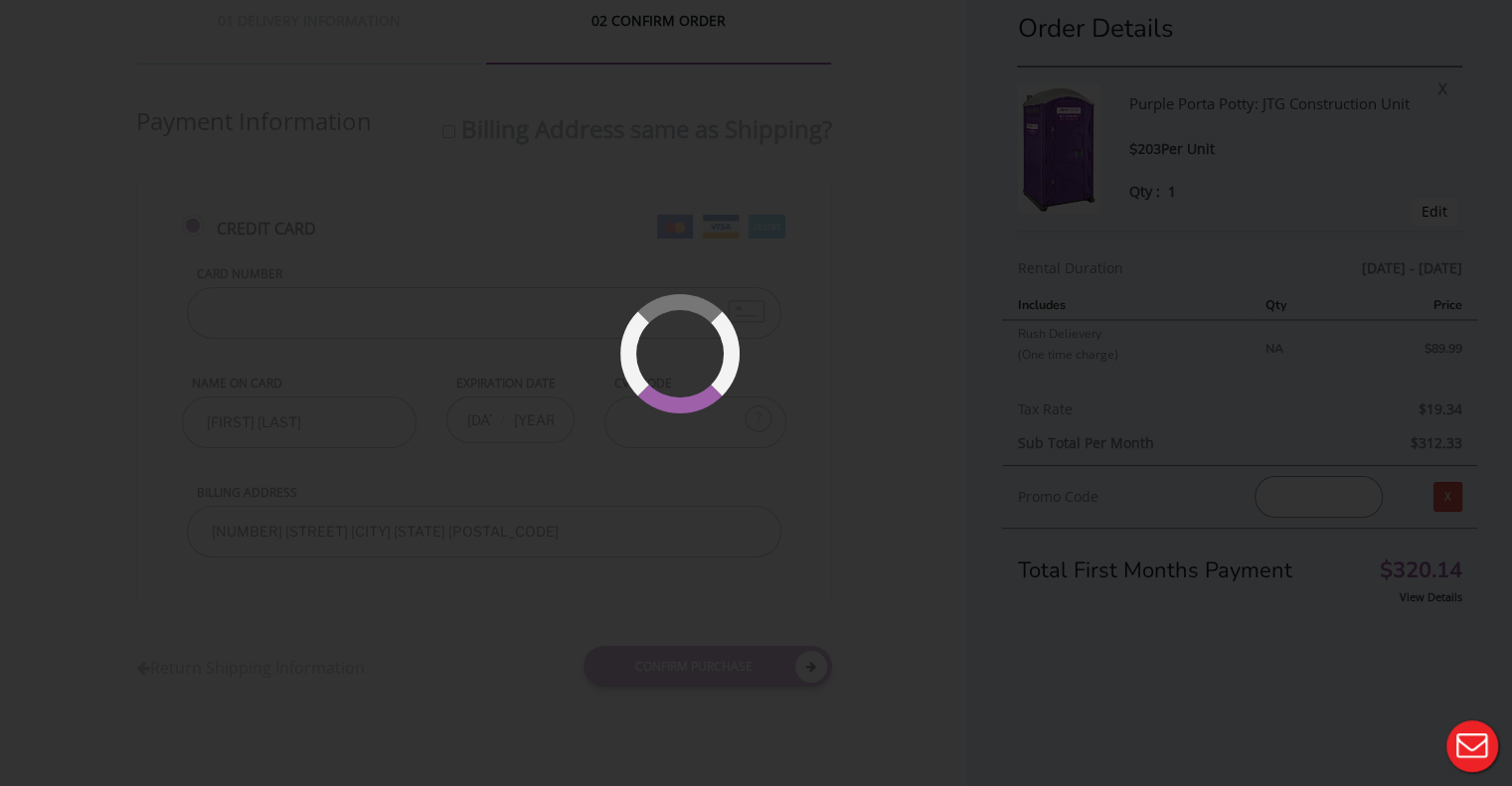 click at bounding box center (756, 393) 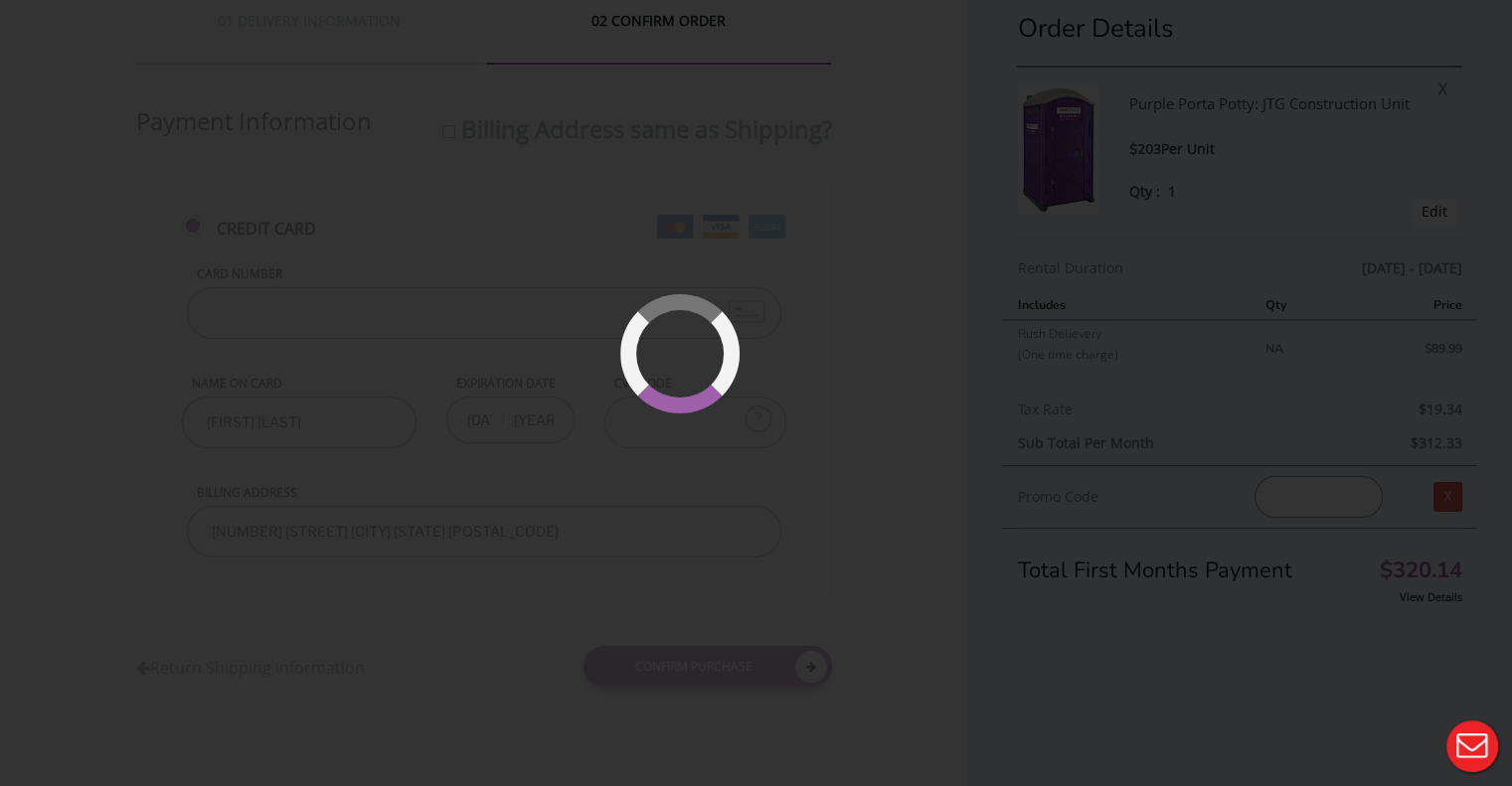 click at bounding box center (740, 413) 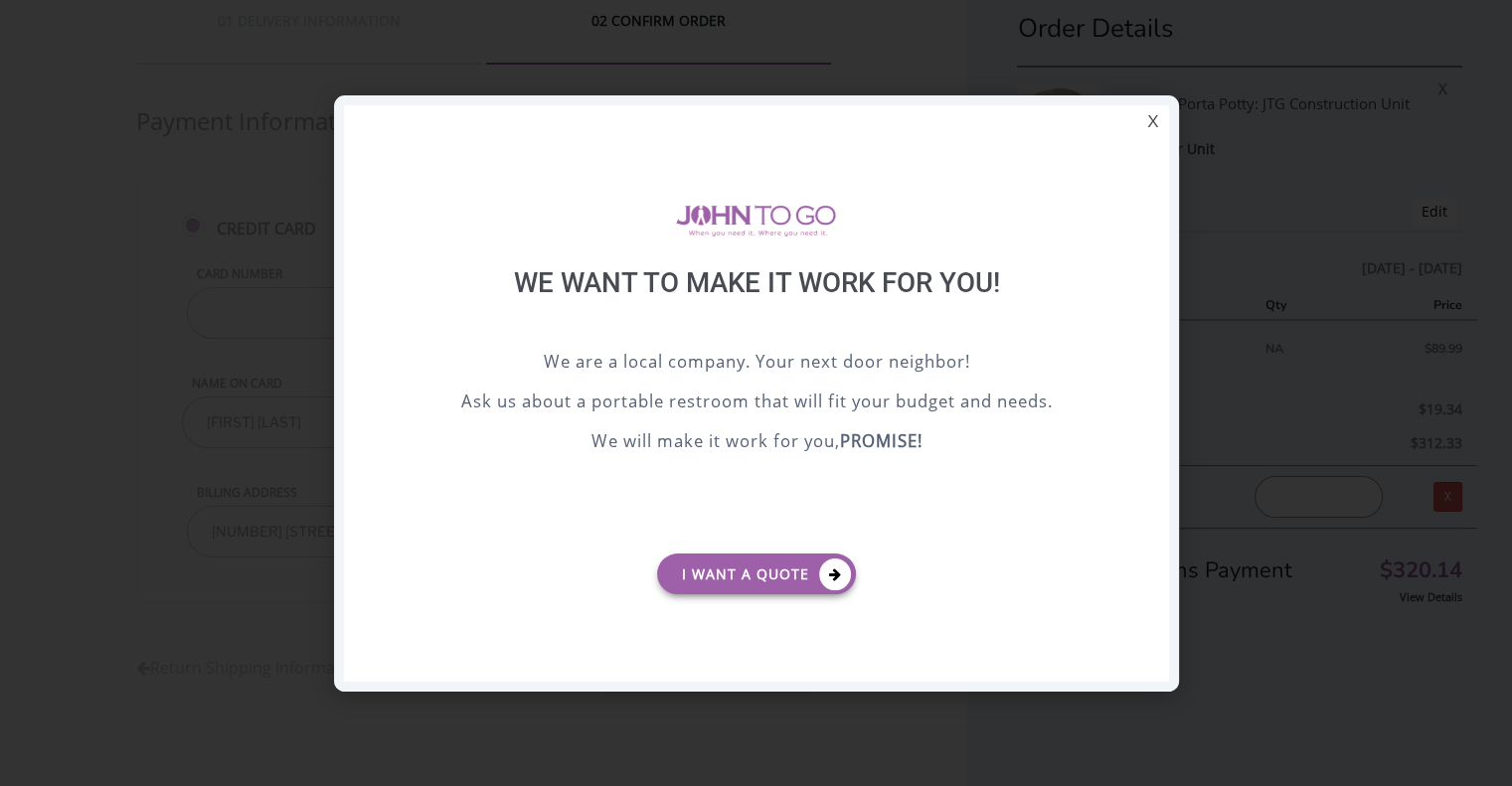 scroll, scrollTop: 0, scrollLeft: 0, axis: both 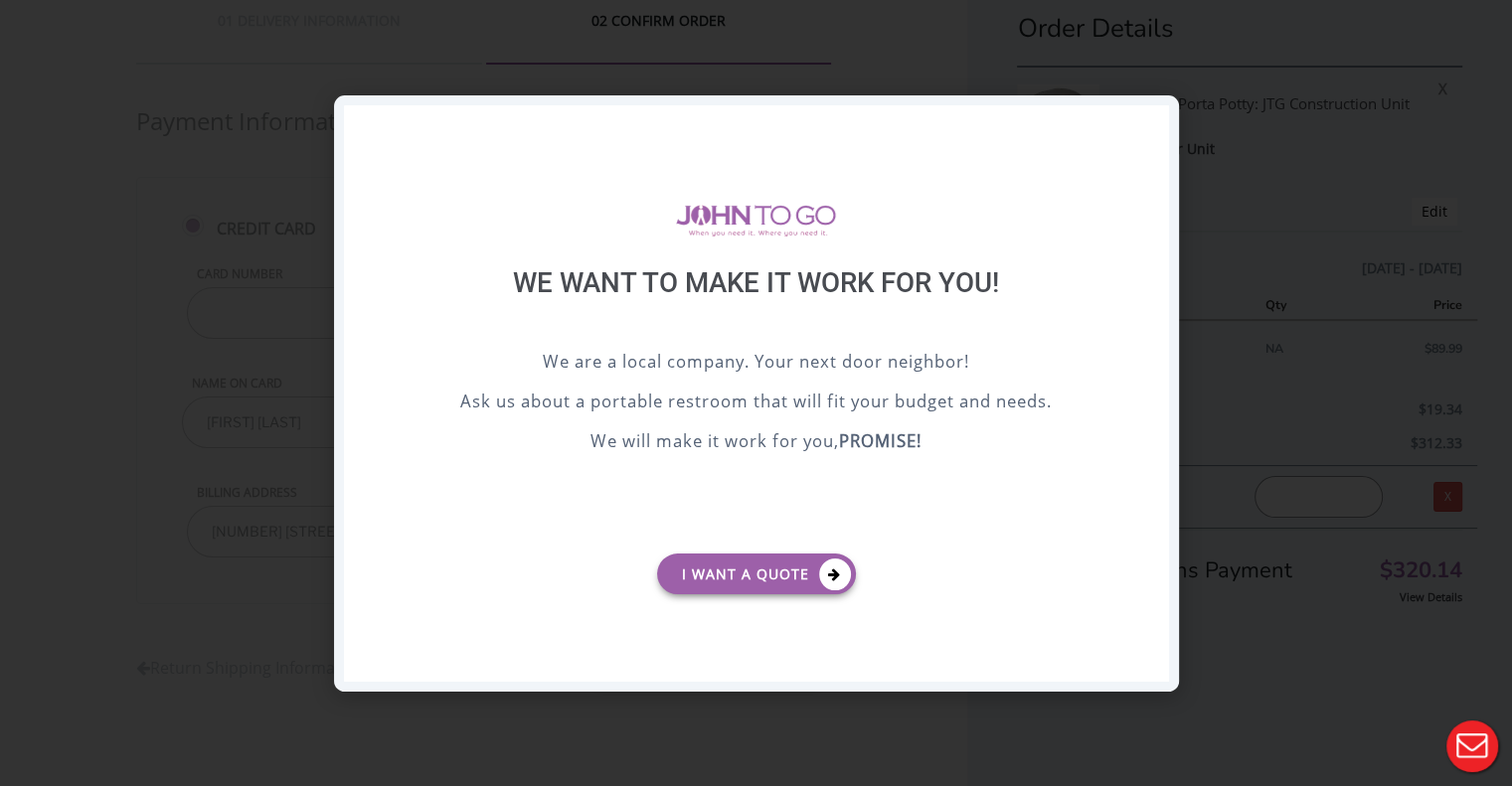 click on "X" at bounding box center (1152, 122) 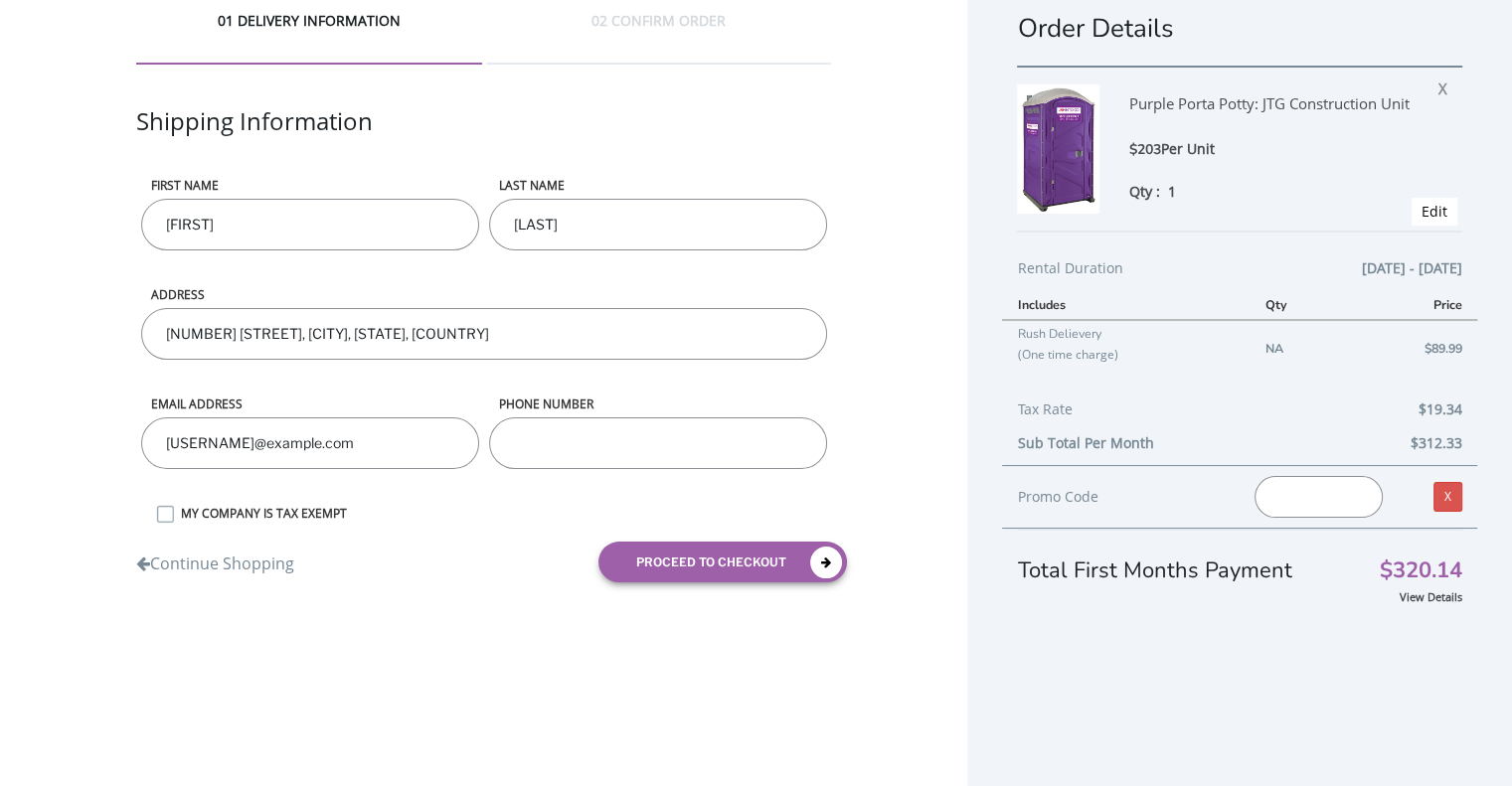 scroll, scrollTop: 39, scrollLeft: 0, axis: vertical 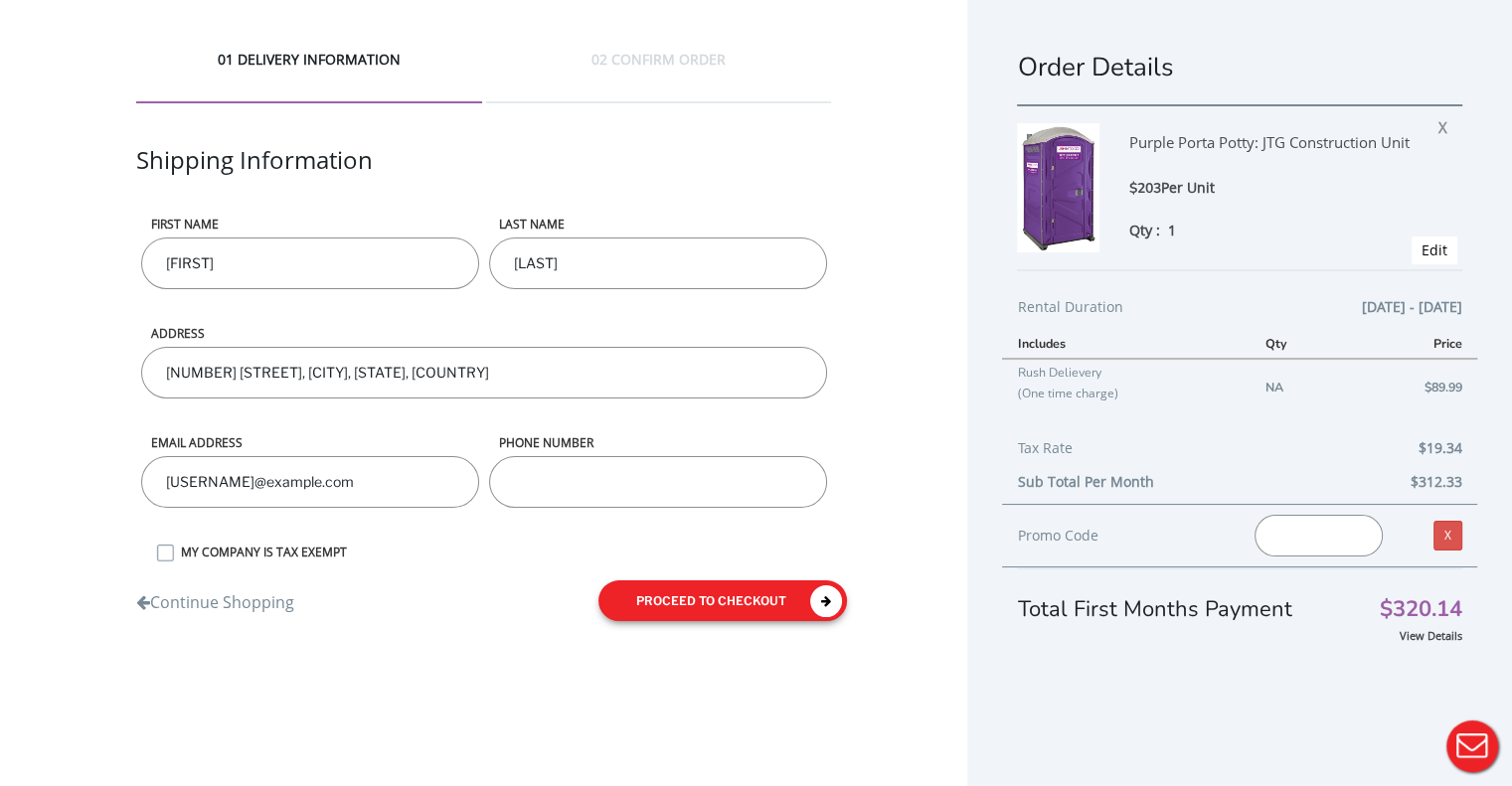click on "proceed to checkout" at bounding box center (723, 600) 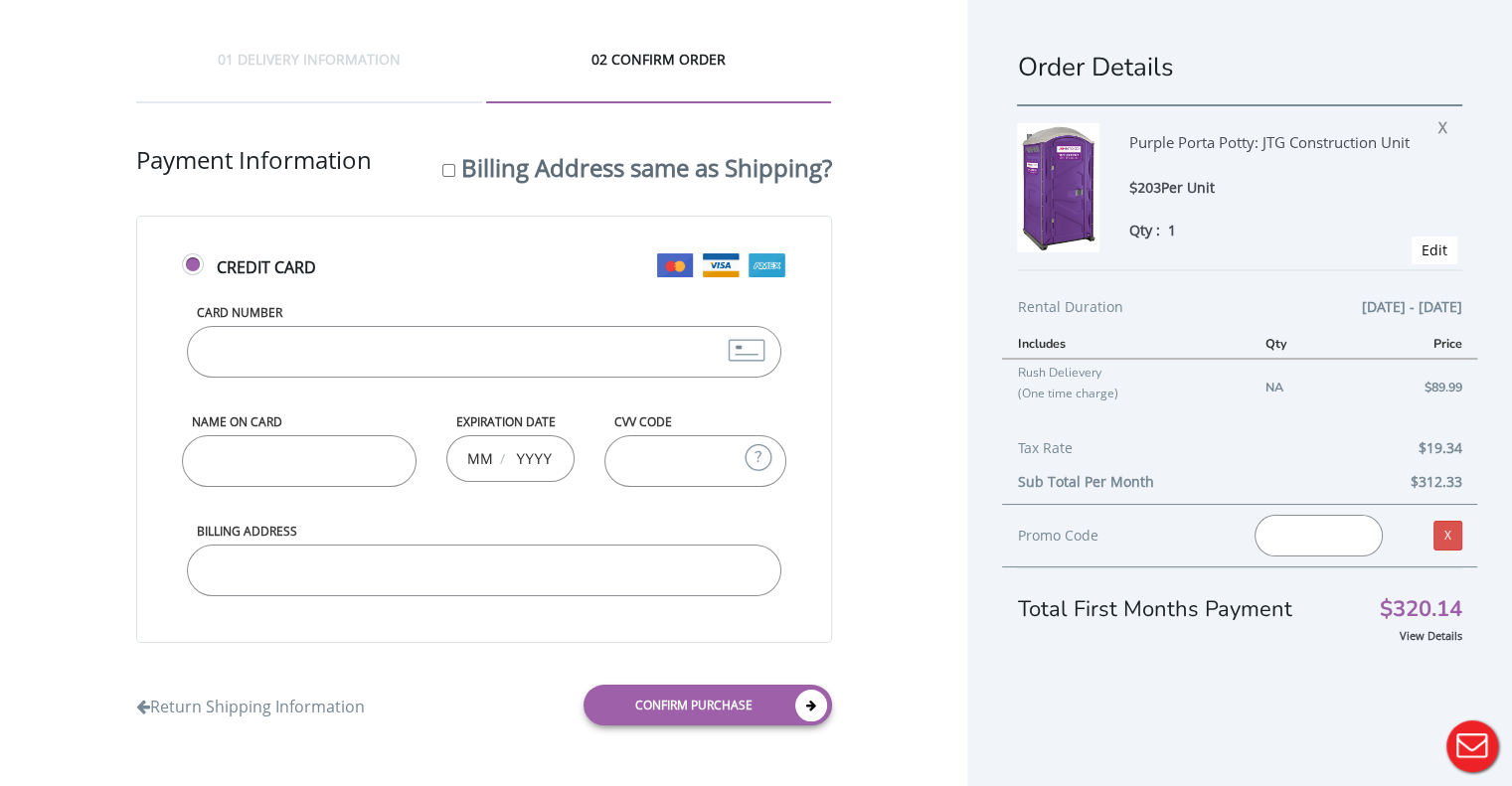 click on "Card Number" at bounding box center [484, 352] 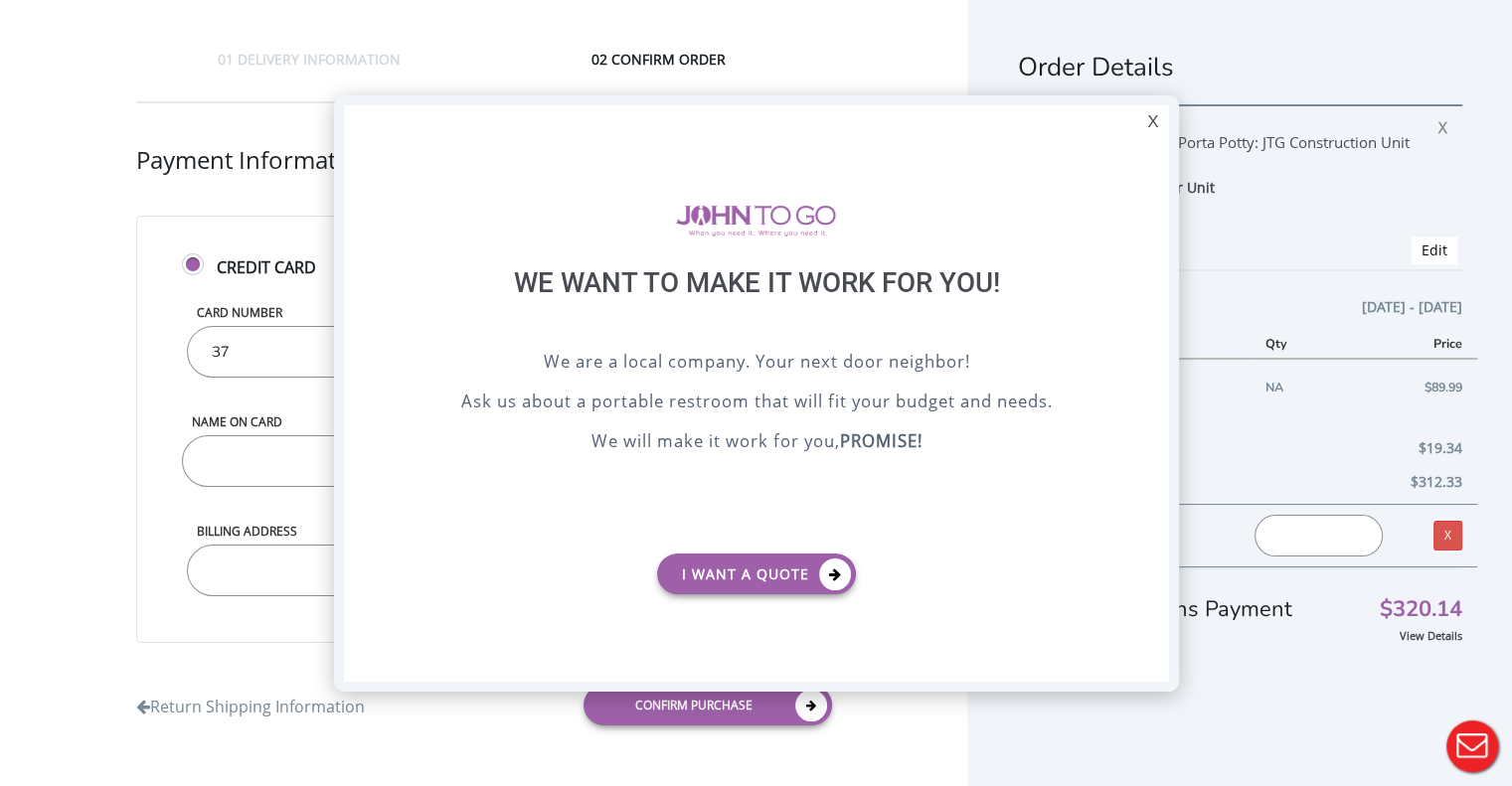 scroll, scrollTop: 0, scrollLeft: 0, axis: both 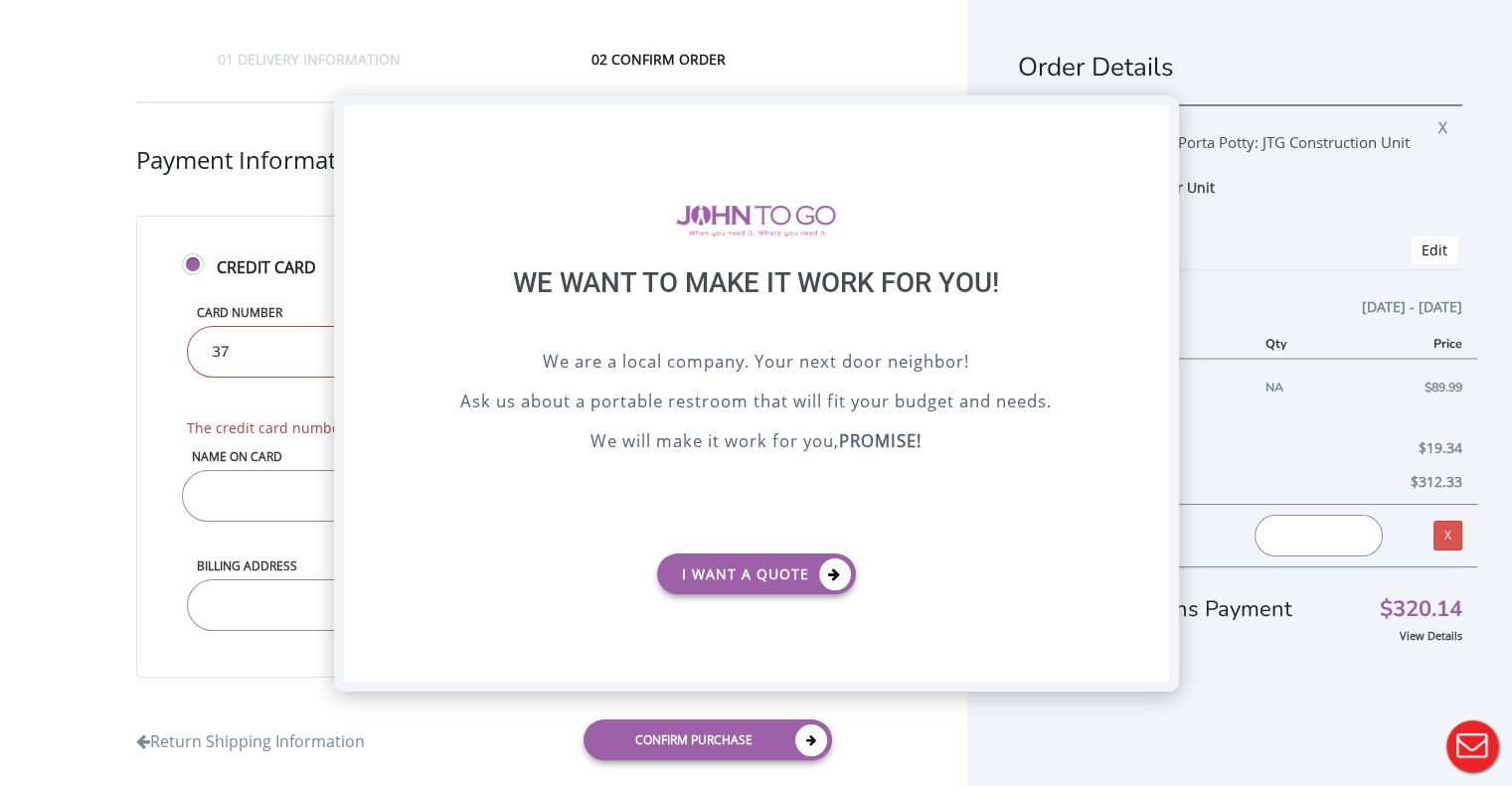 click on "X" at bounding box center (1152, 122) 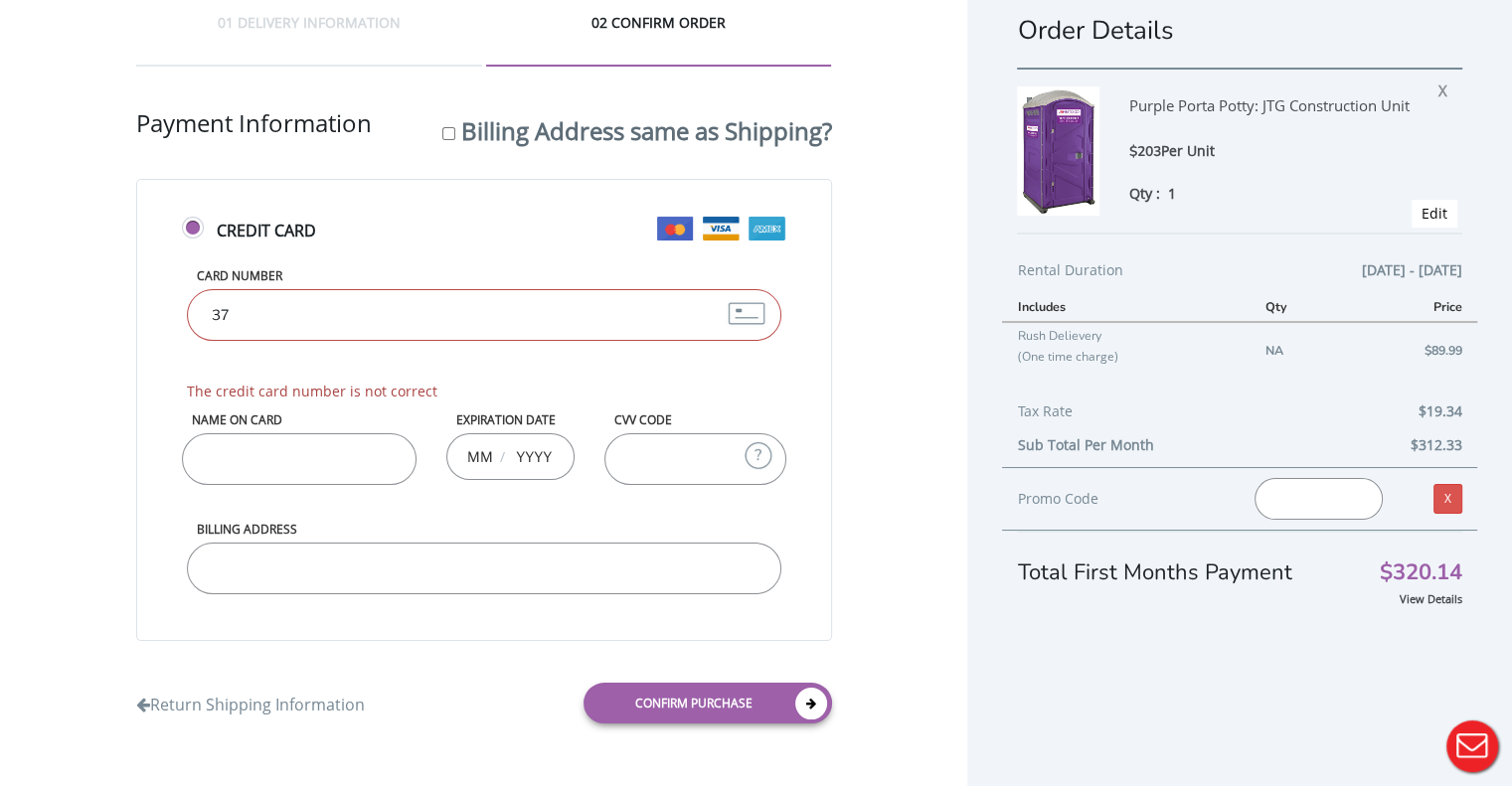 scroll, scrollTop: 34, scrollLeft: 0, axis: vertical 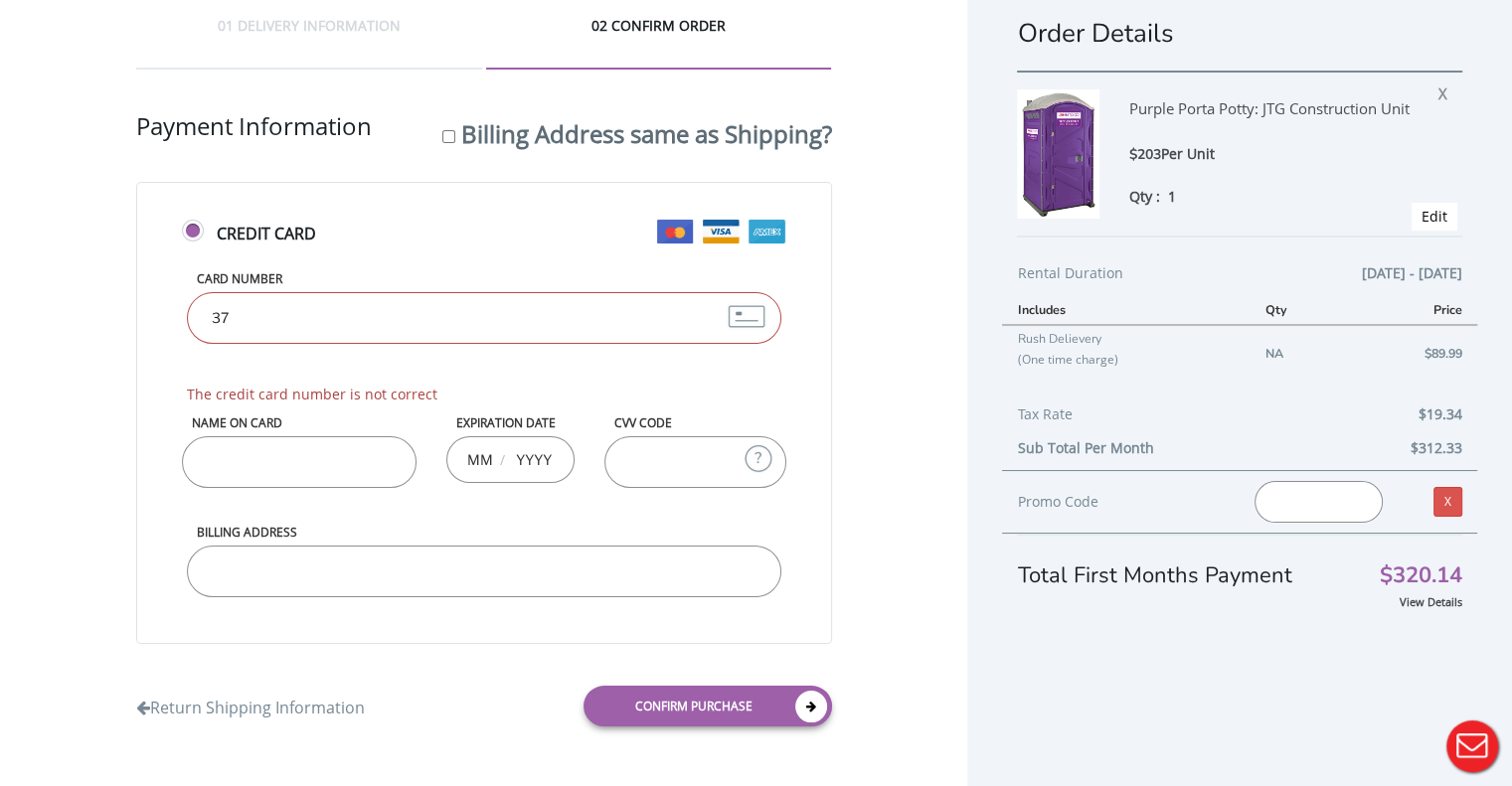 click on "37" at bounding box center (484, 318) 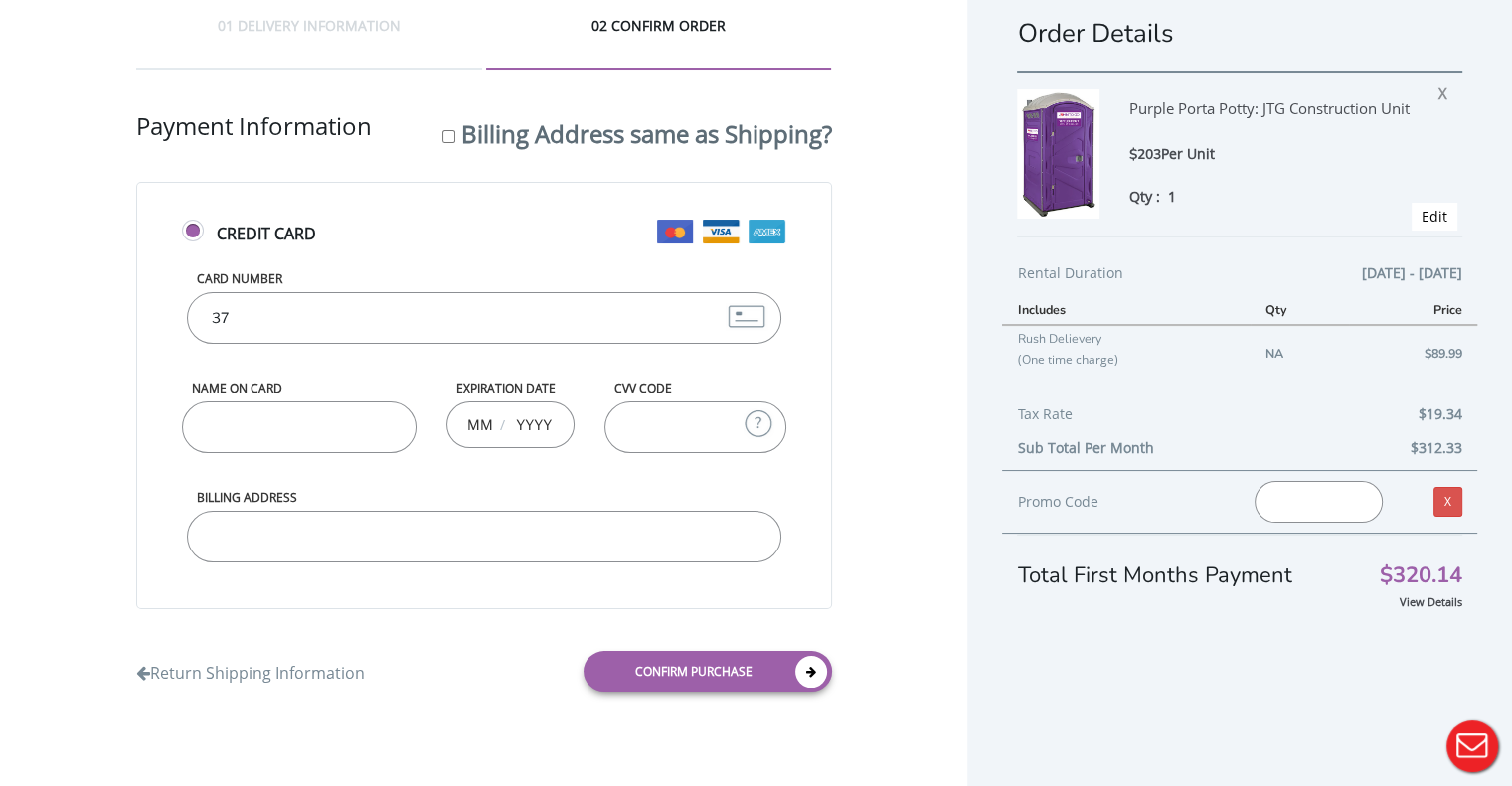 type on "[PHONE]" 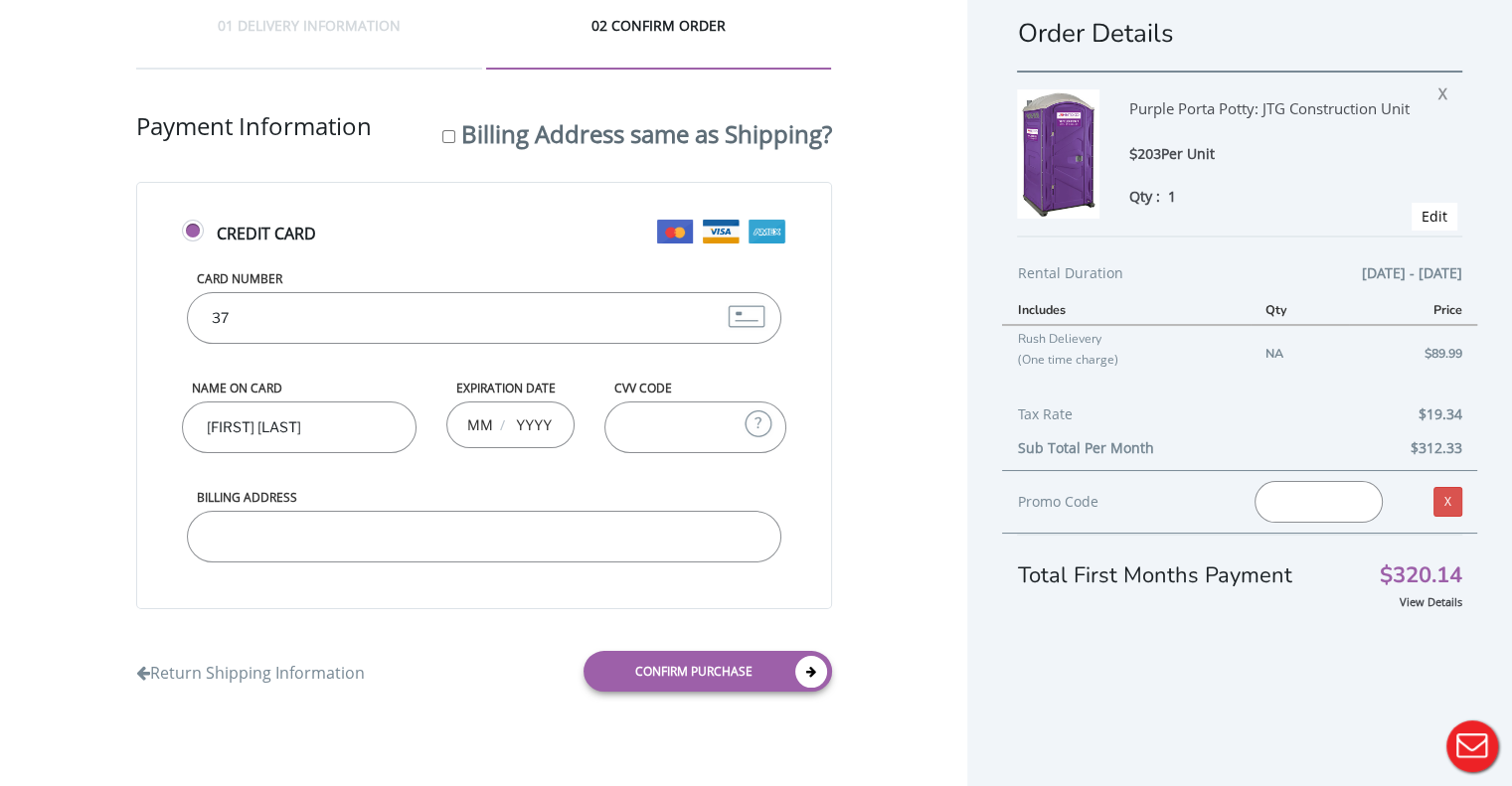 type on "[FIRST] [LAST]" 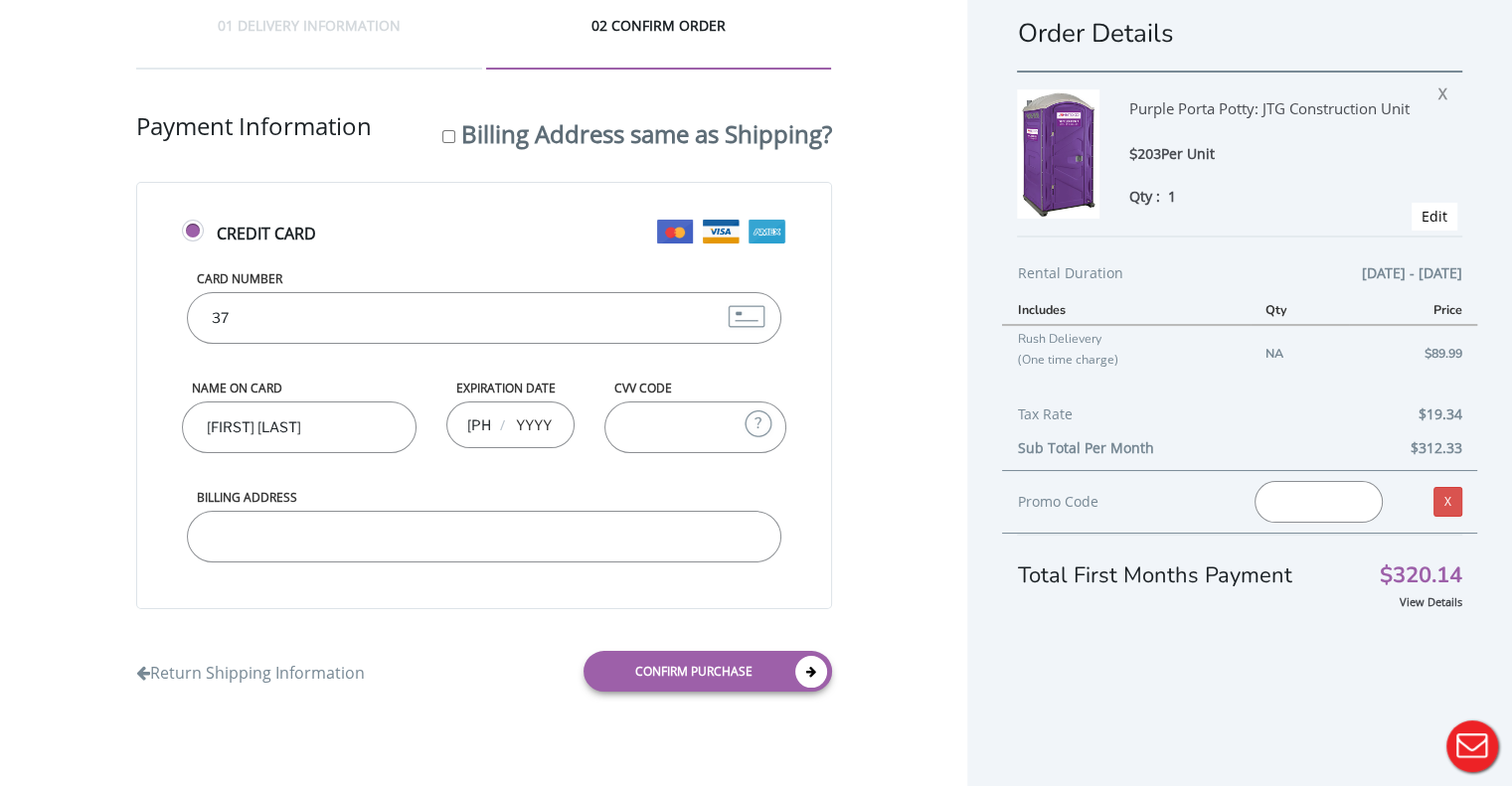 type on "[PHONE]" 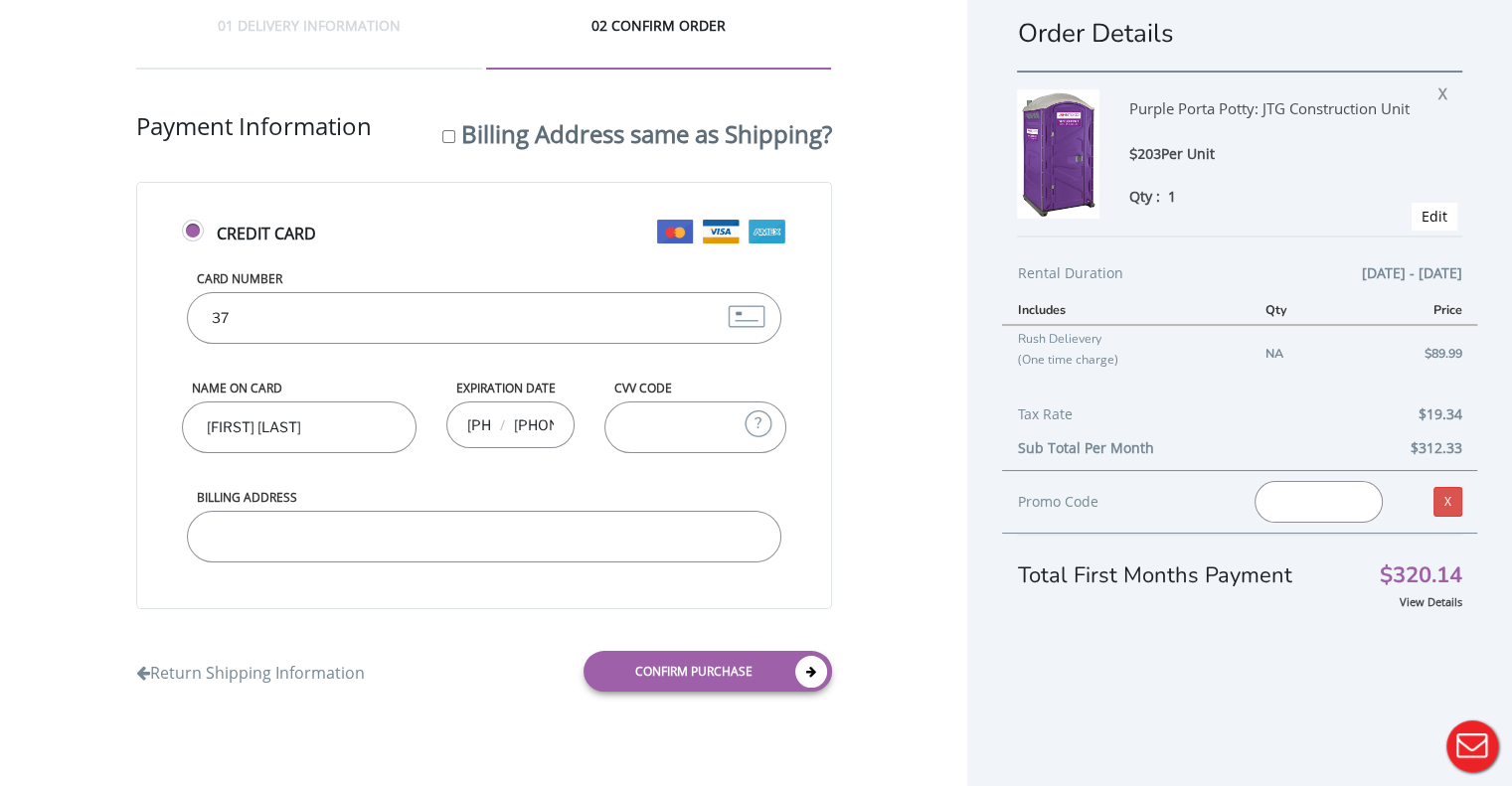 type on "0" 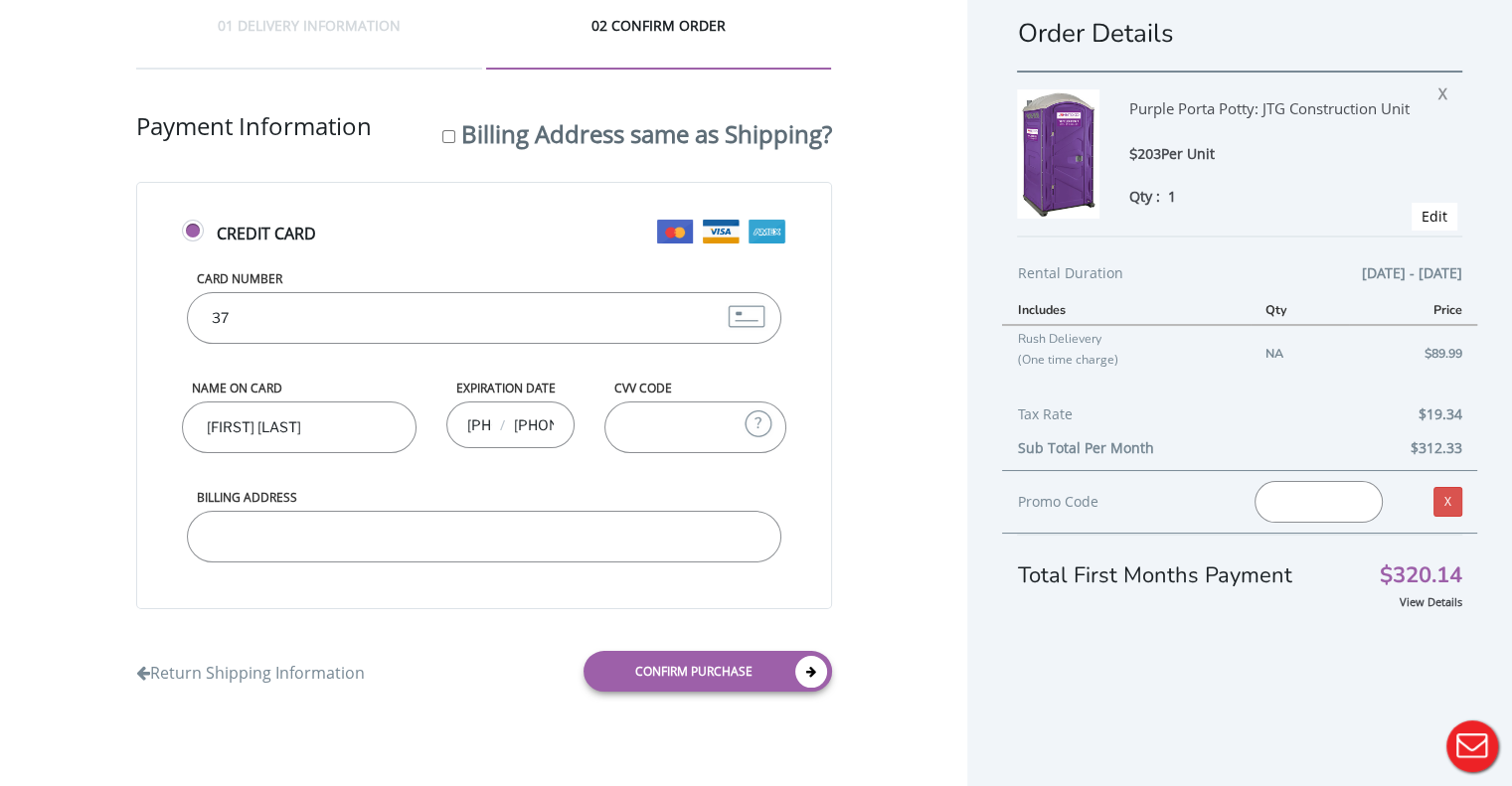 type on "[PHONE]" 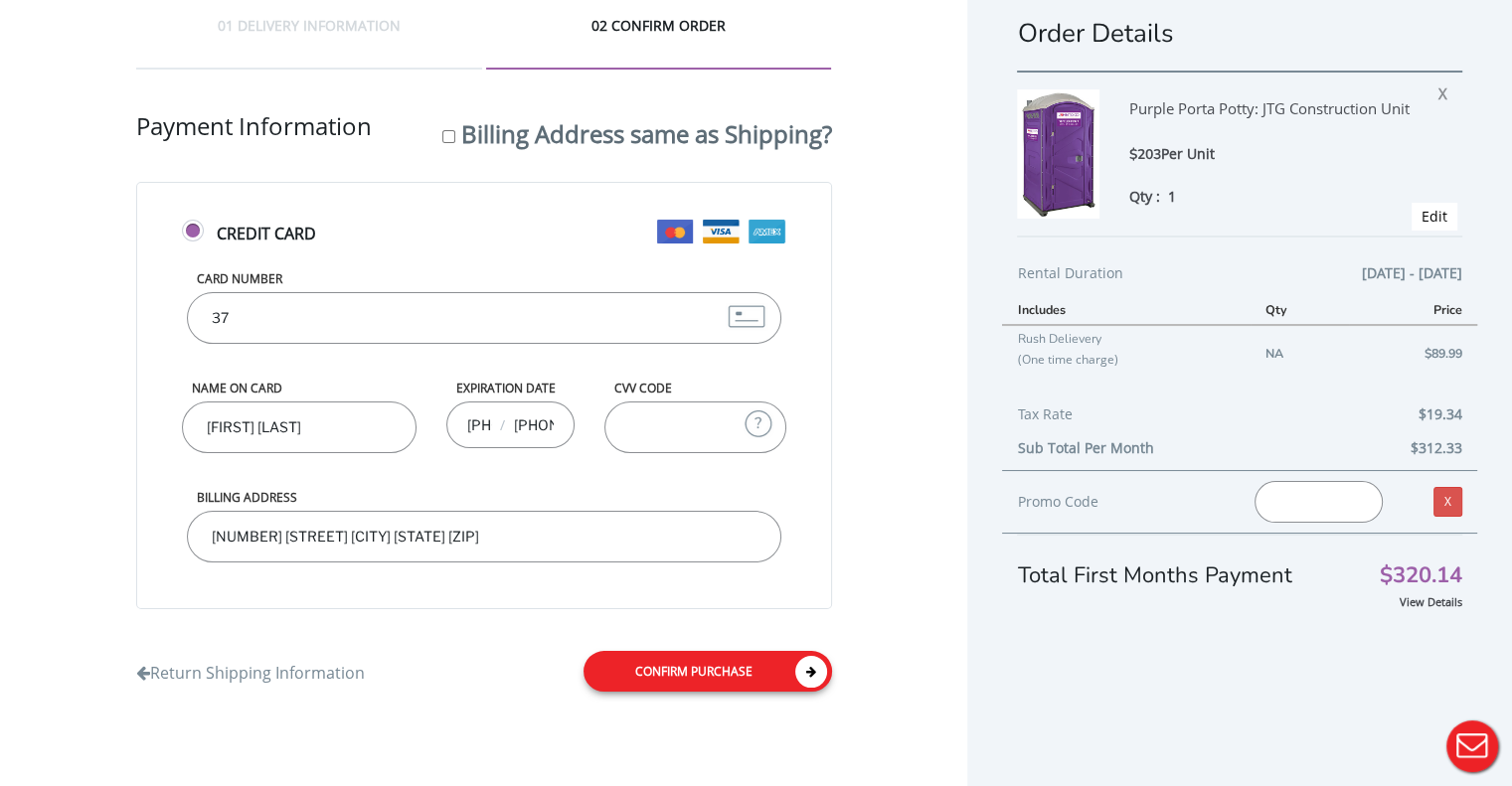 type on "[NUMBER] [STREET] [CITY] [STATE] [ZIP]" 